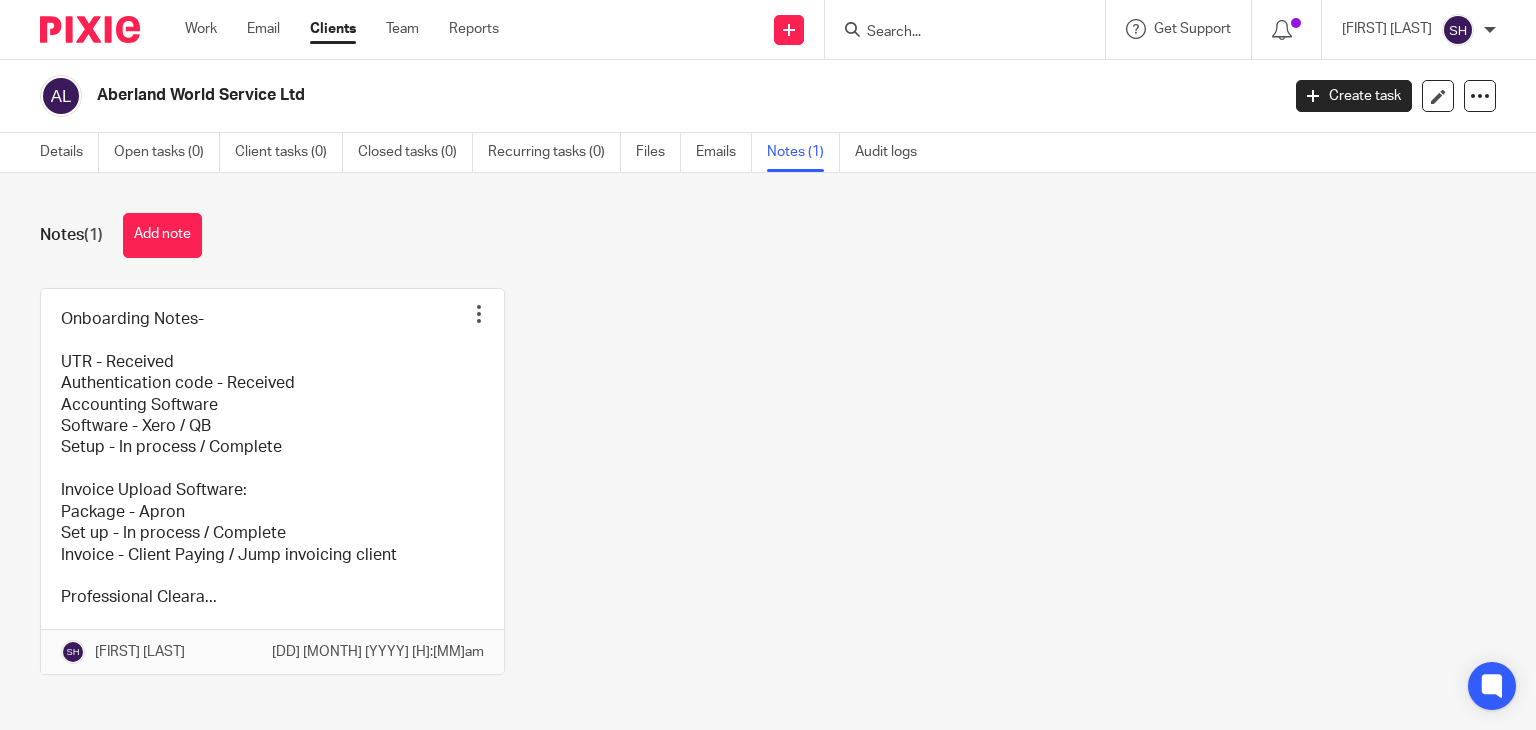 scroll, scrollTop: 0, scrollLeft: 0, axis: both 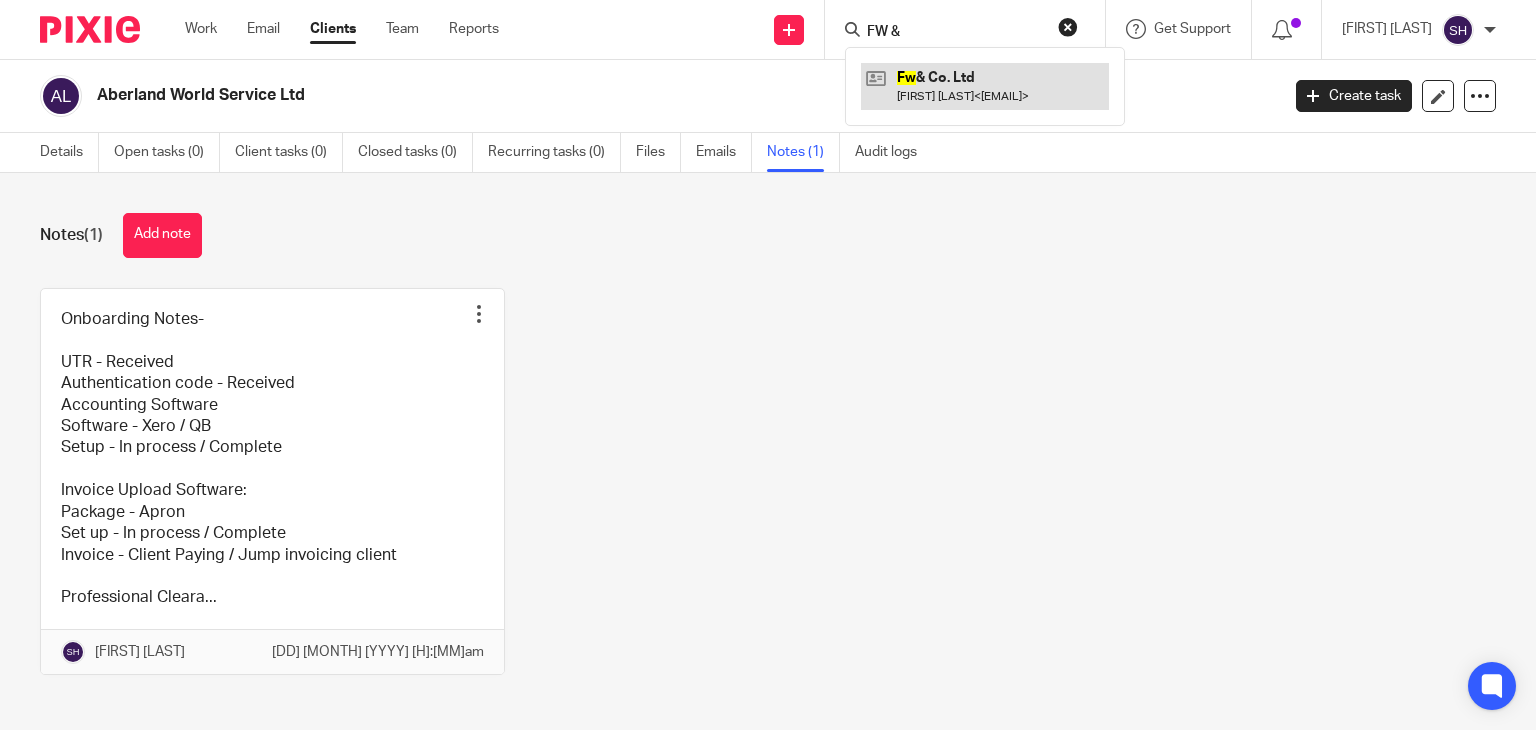 type on "FW &" 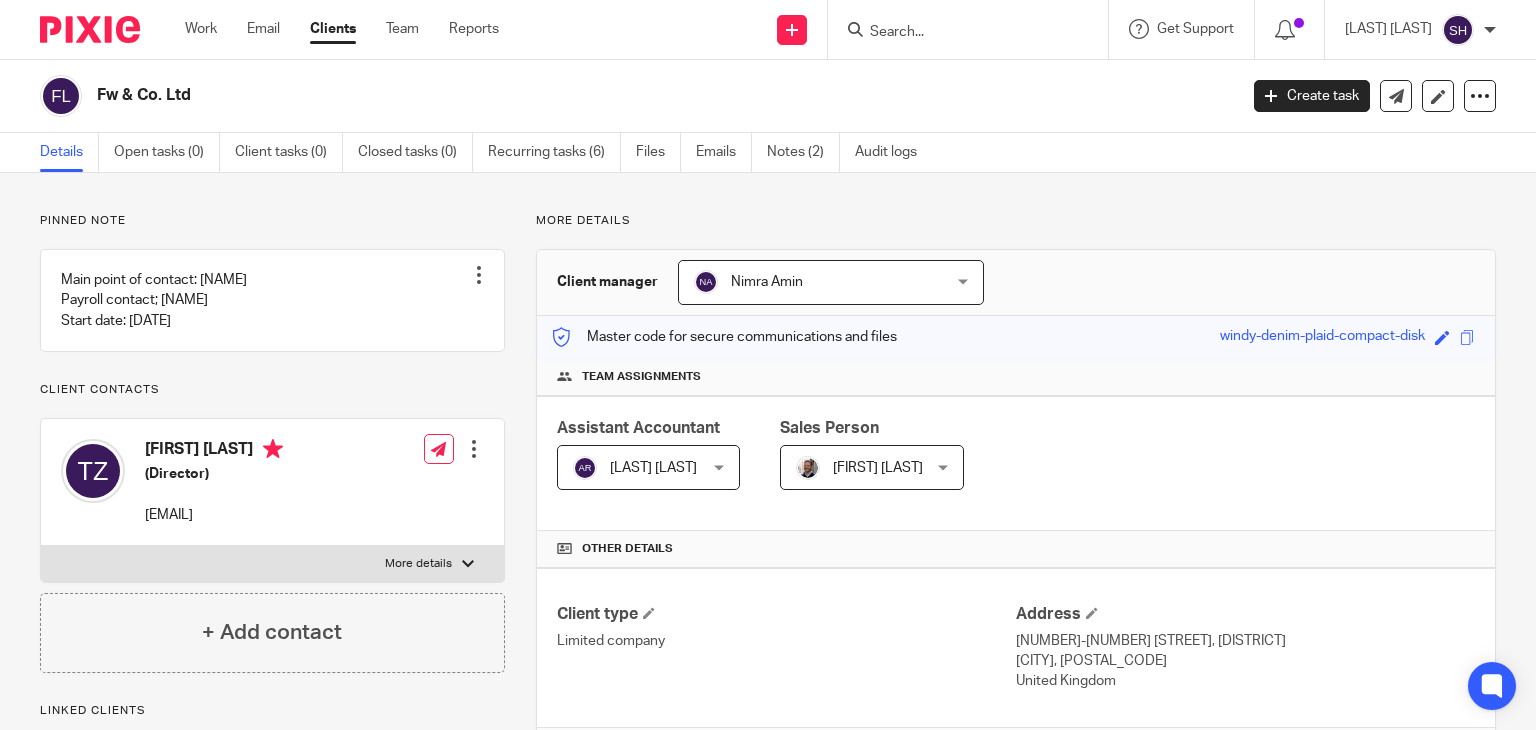 scroll, scrollTop: 0, scrollLeft: 0, axis: both 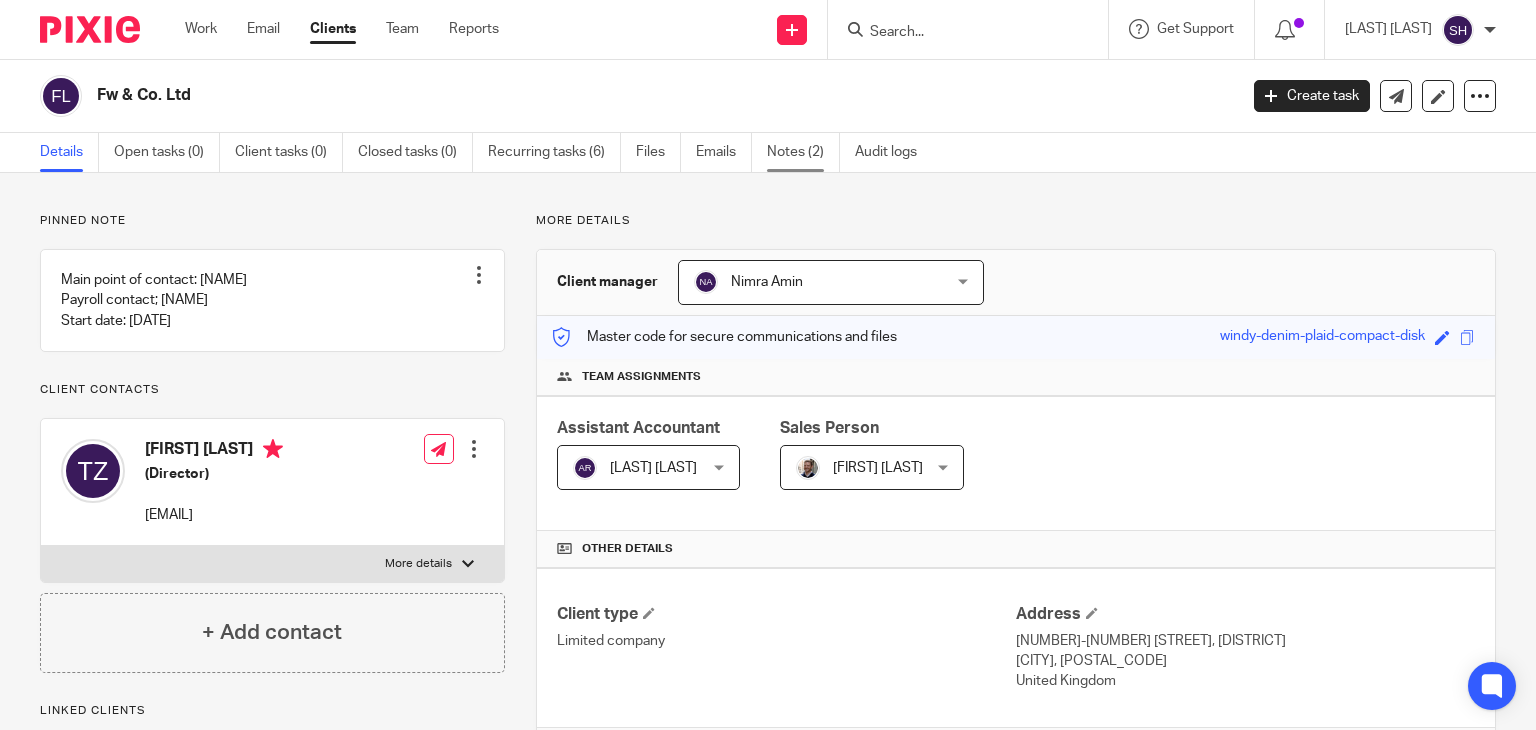 click on "Notes (2)" at bounding box center (803, 152) 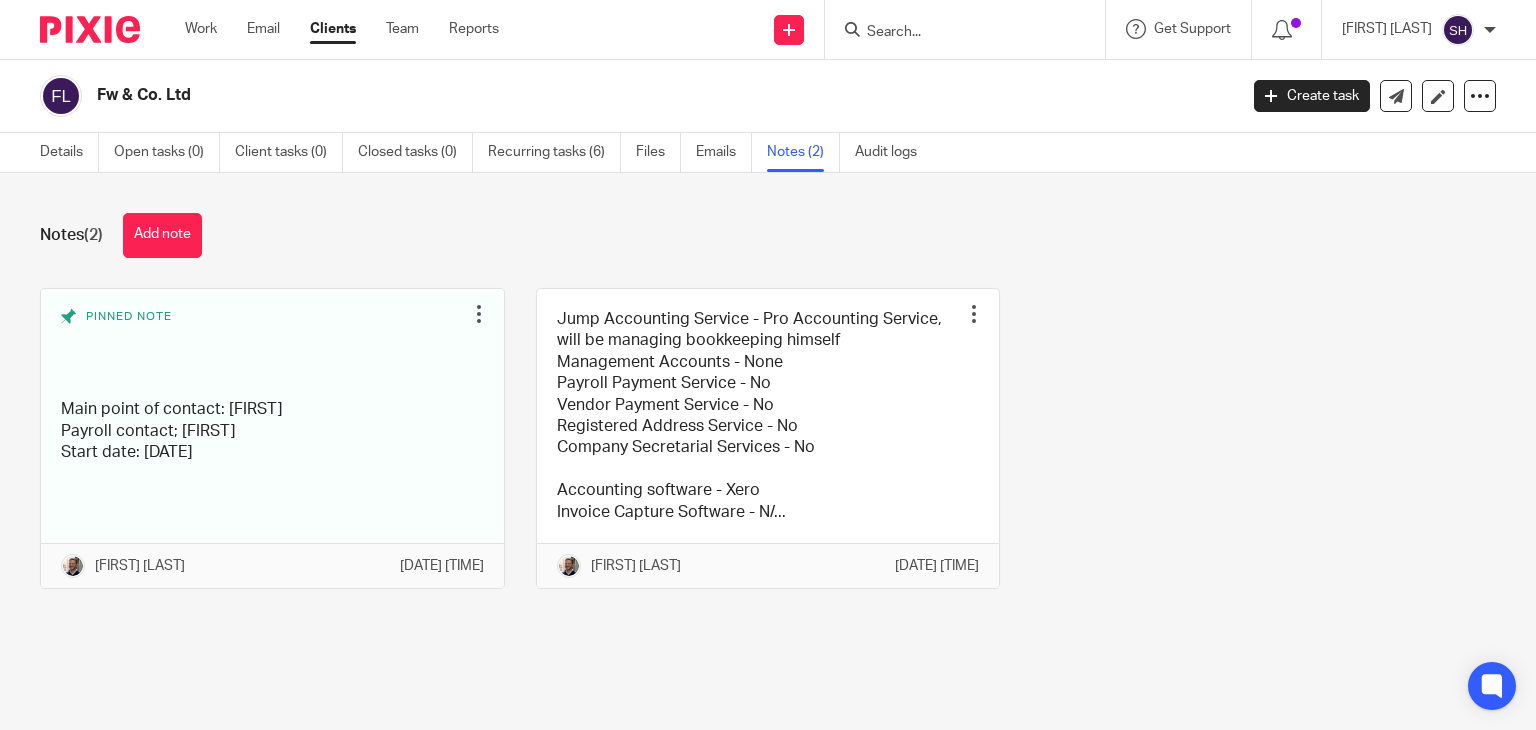 scroll, scrollTop: 0, scrollLeft: 0, axis: both 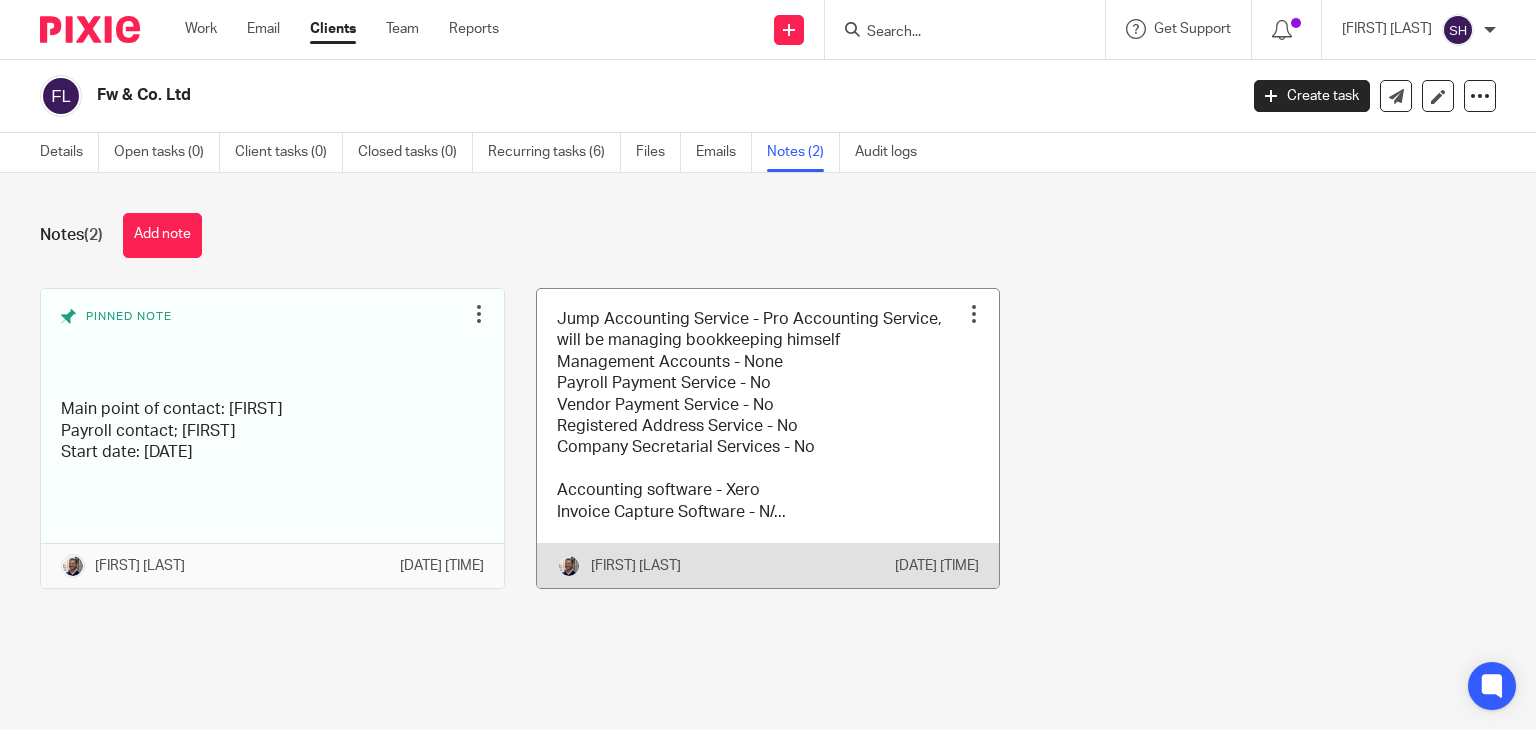 click at bounding box center (768, 438) 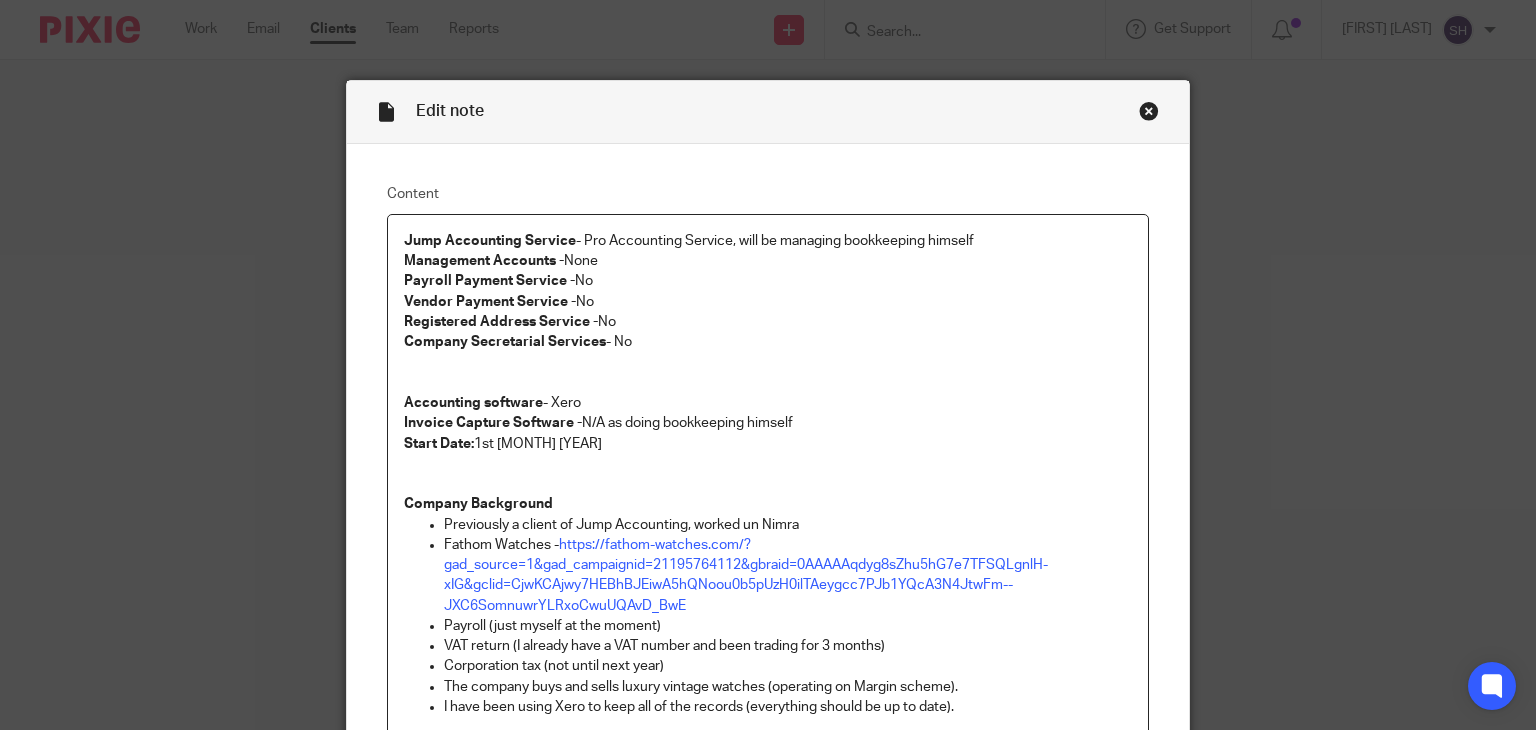 scroll, scrollTop: 0, scrollLeft: 0, axis: both 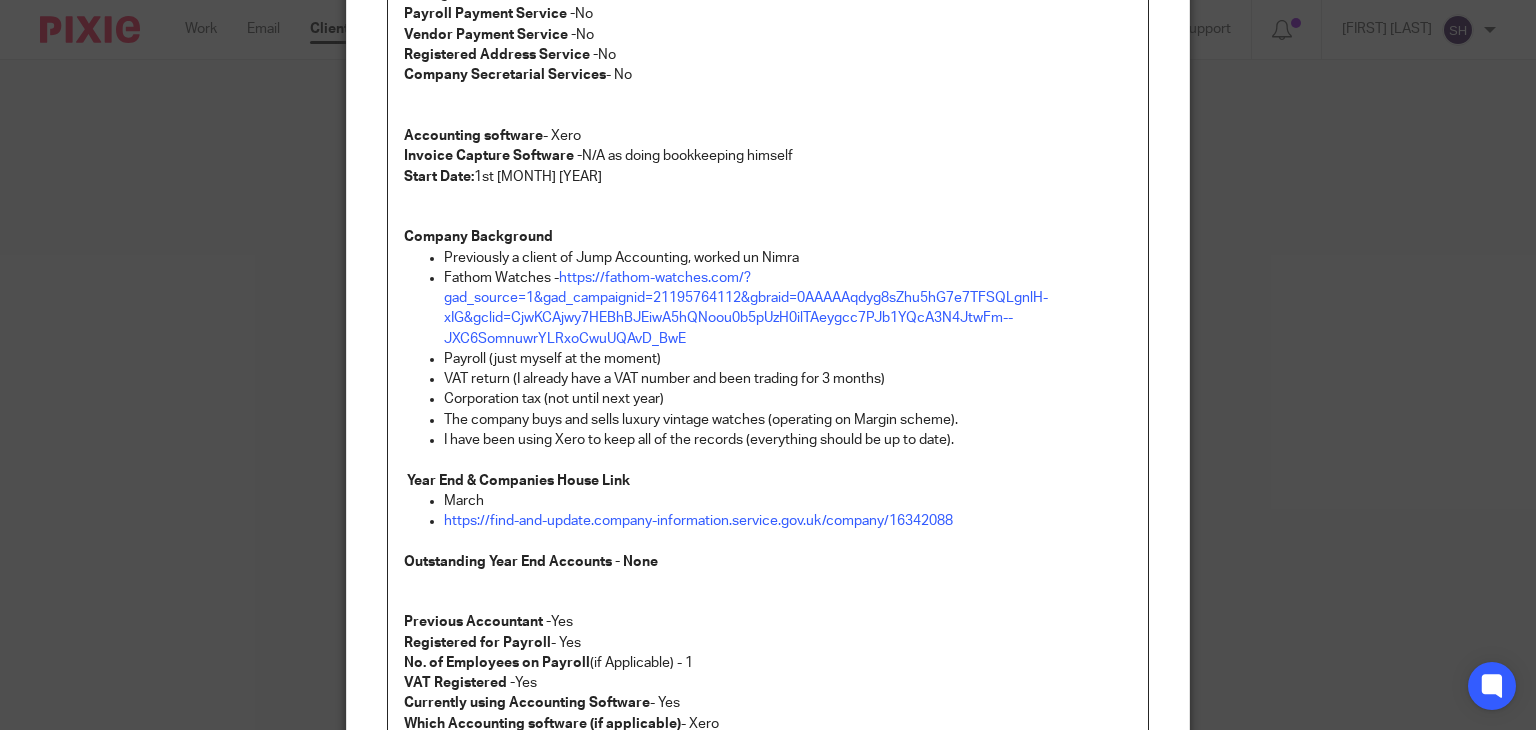 click on "Previously a client of Jump Accounting, worked un Nimra" at bounding box center [788, 258] 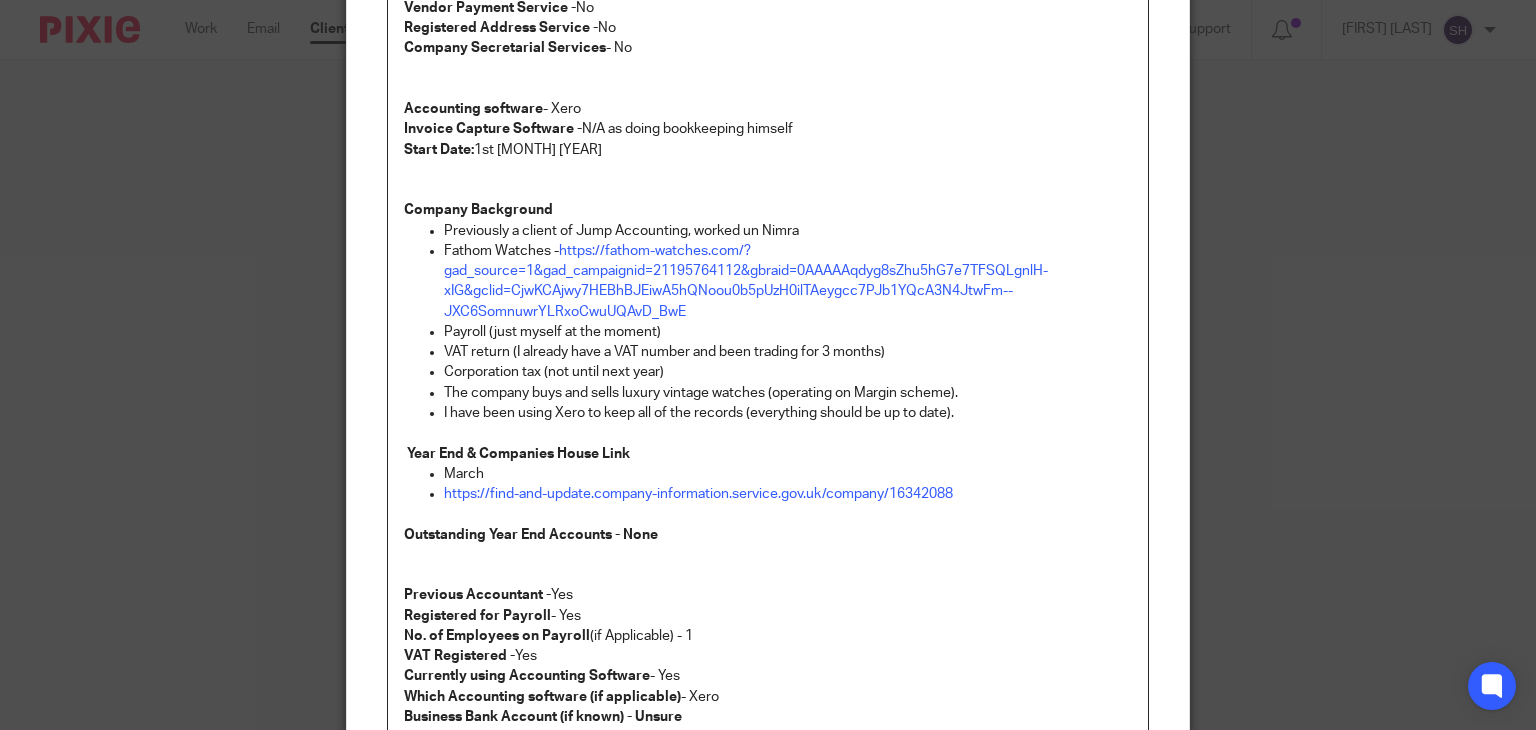 scroll, scrollTop: 603, scrollLeft: 0, axis: vertical 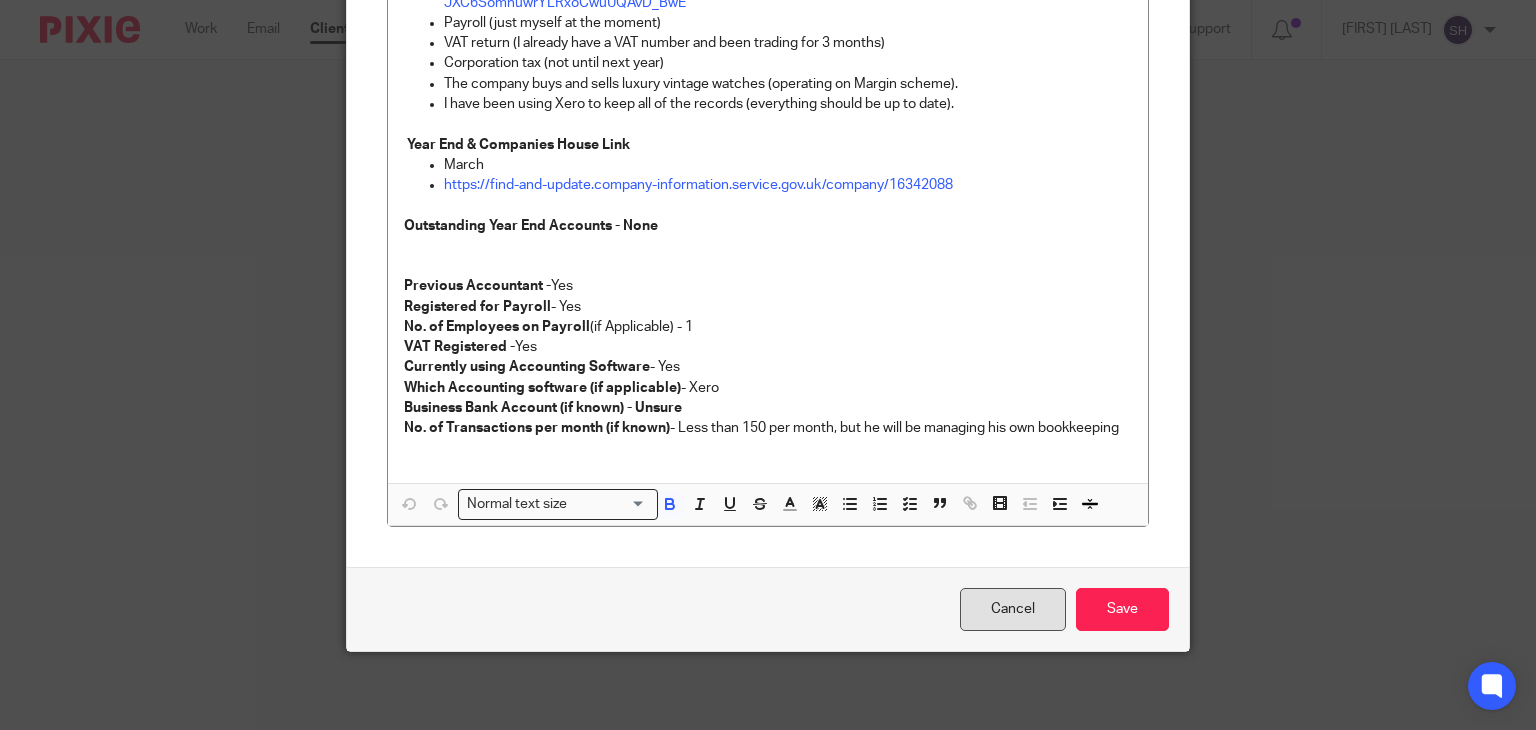 click on "Cancel" at bounding box center [1013, 609] 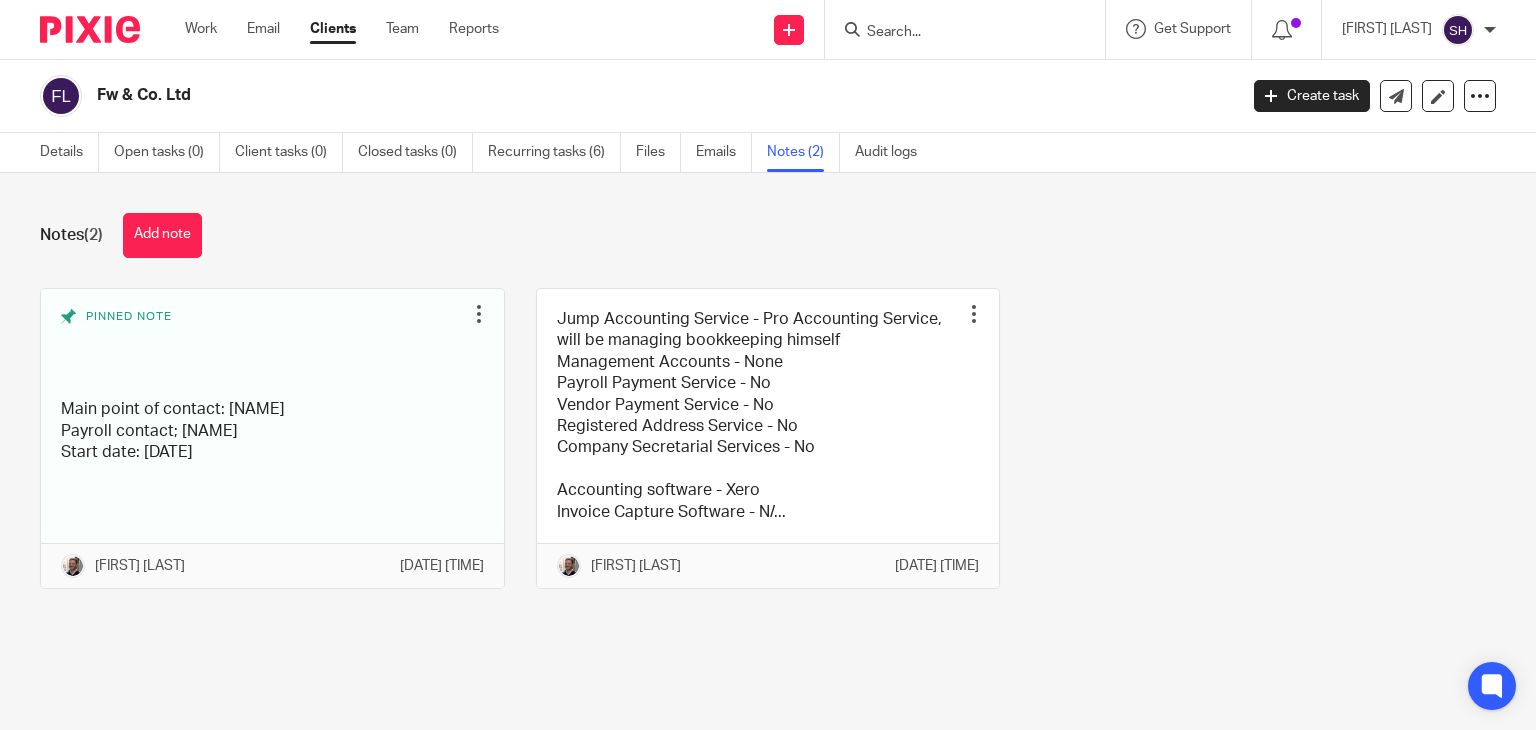 scroll, scrollTop: 0, scrollLeft: 0, axis: both 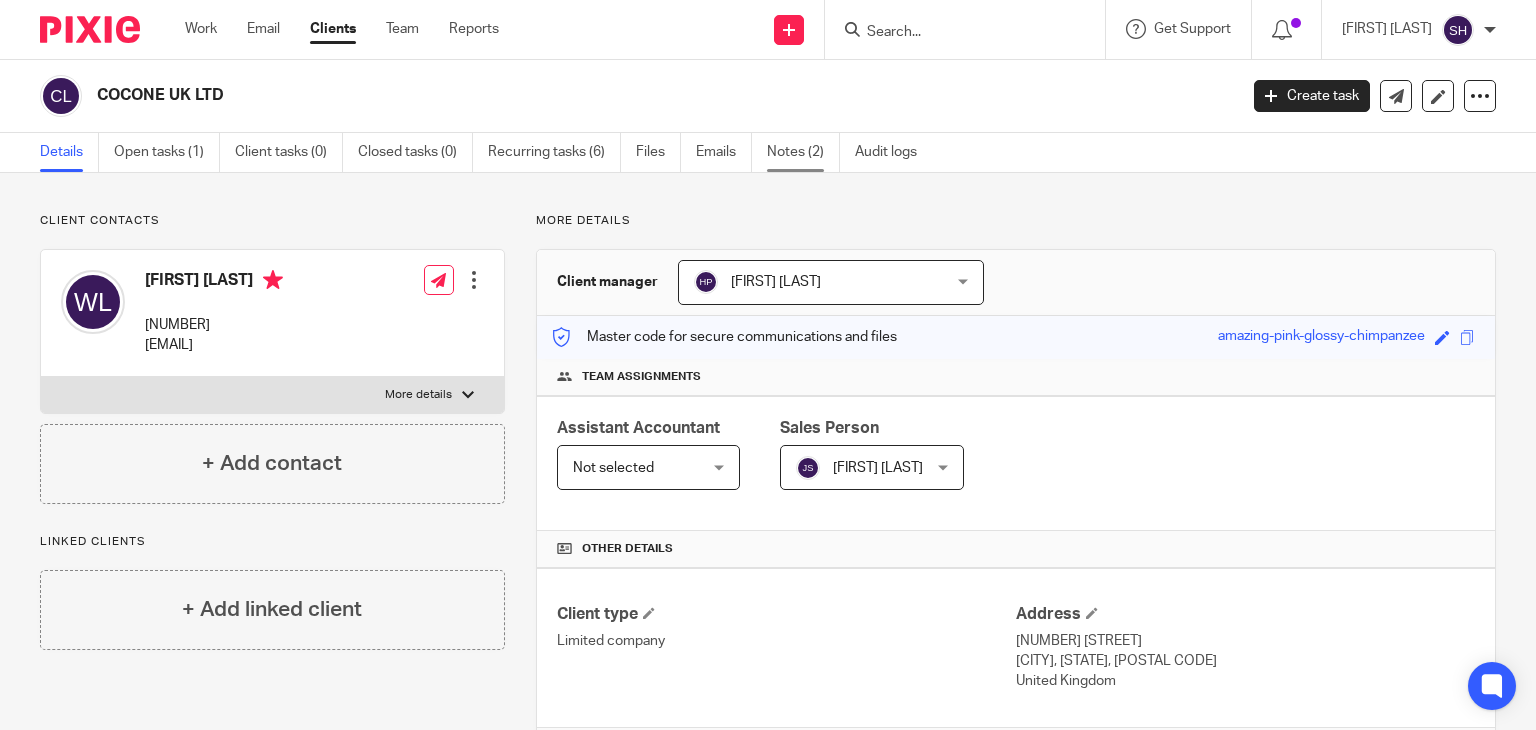 click on "Notes (2)" at bounding box center [803, 152] 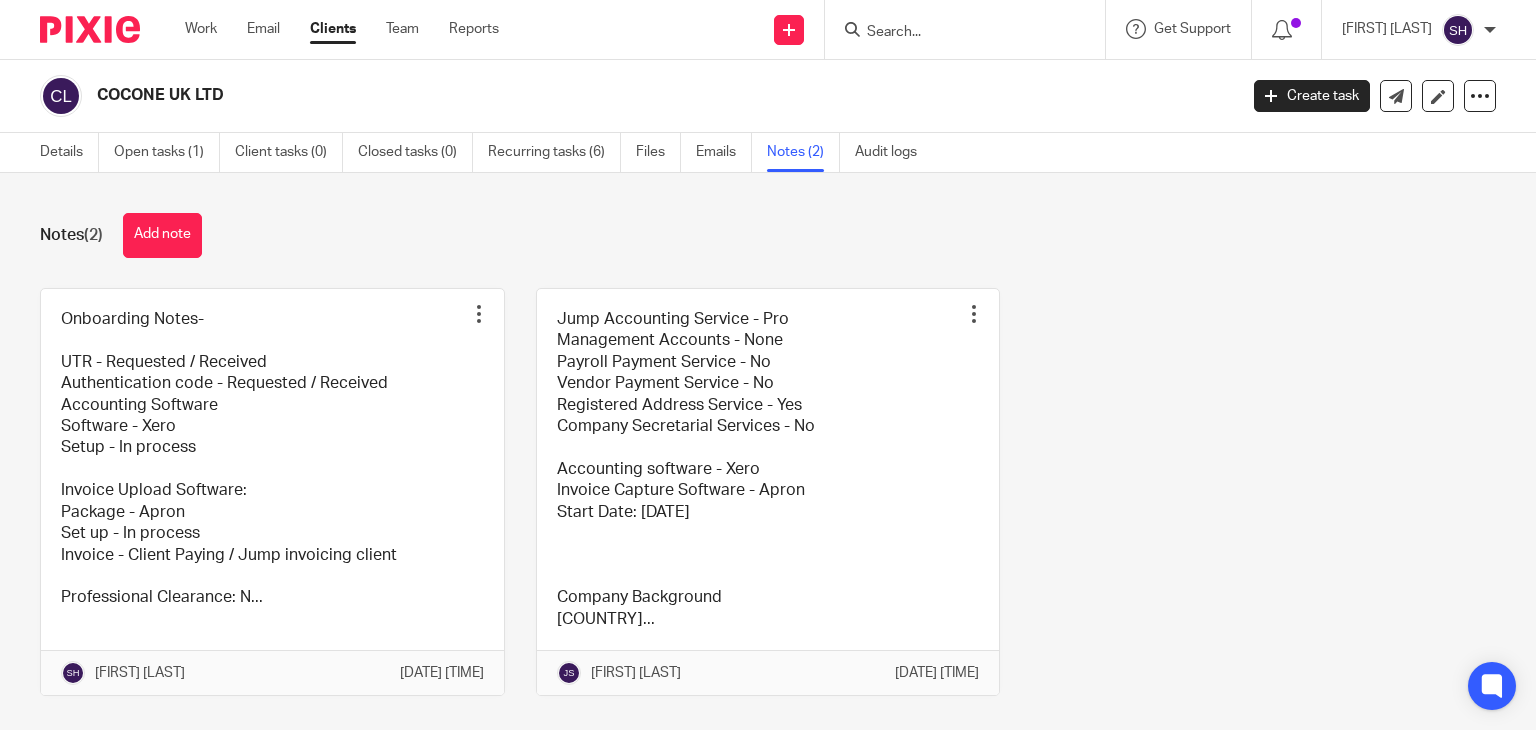 scroll, scrollTop: 0, scrollLeft: 0, axis: both 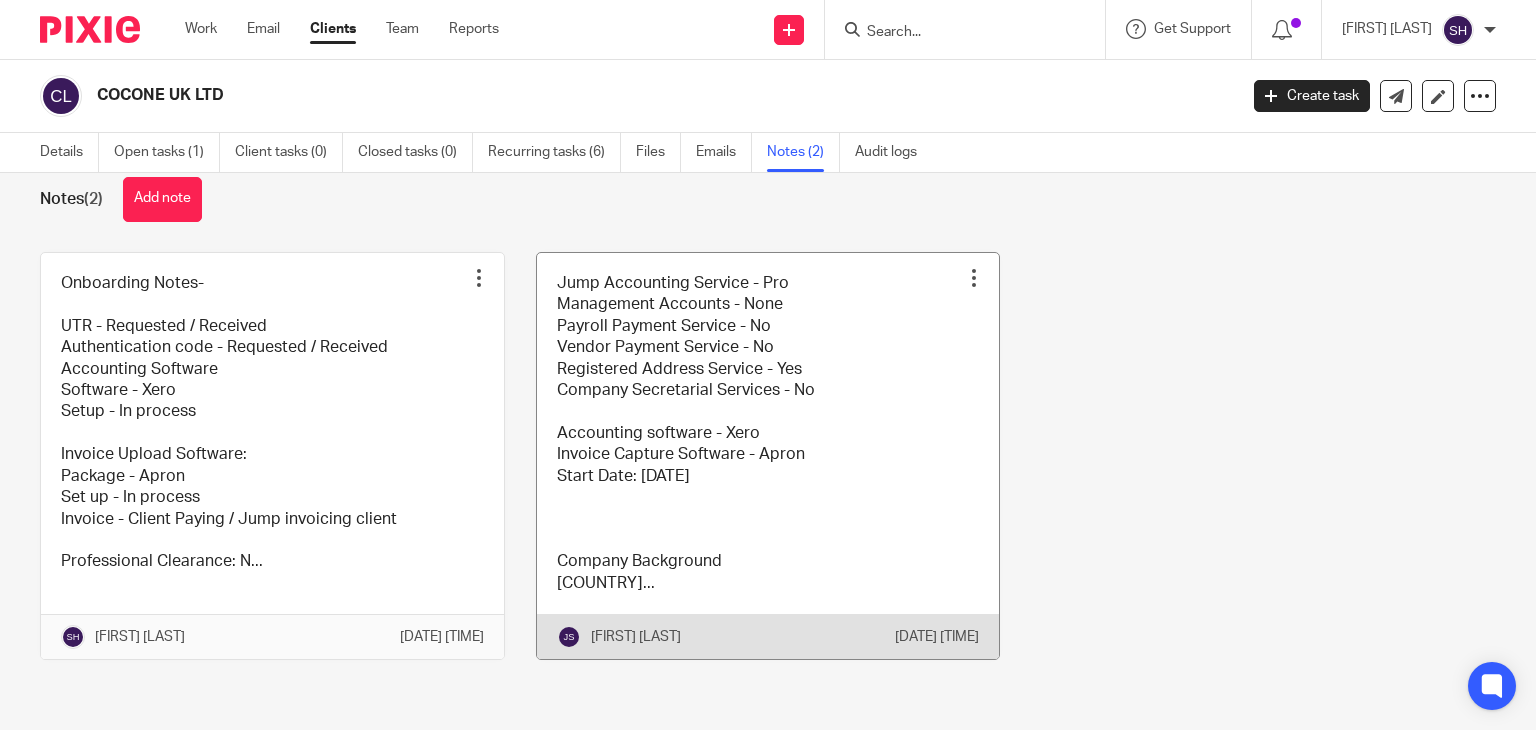 click at bounding box center [768, 456] 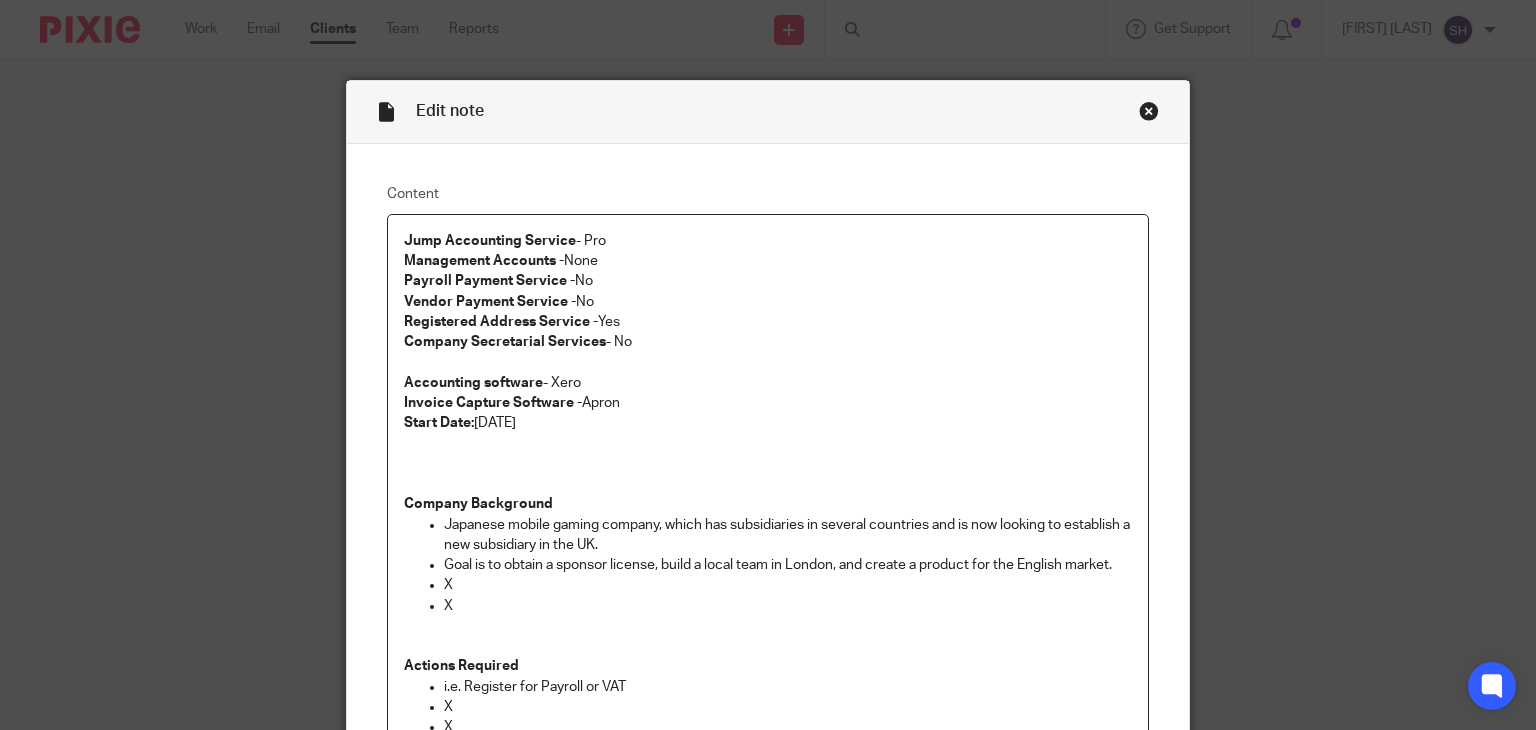scroll, scrollTop: 0, scrollLeft: 0, axis: both 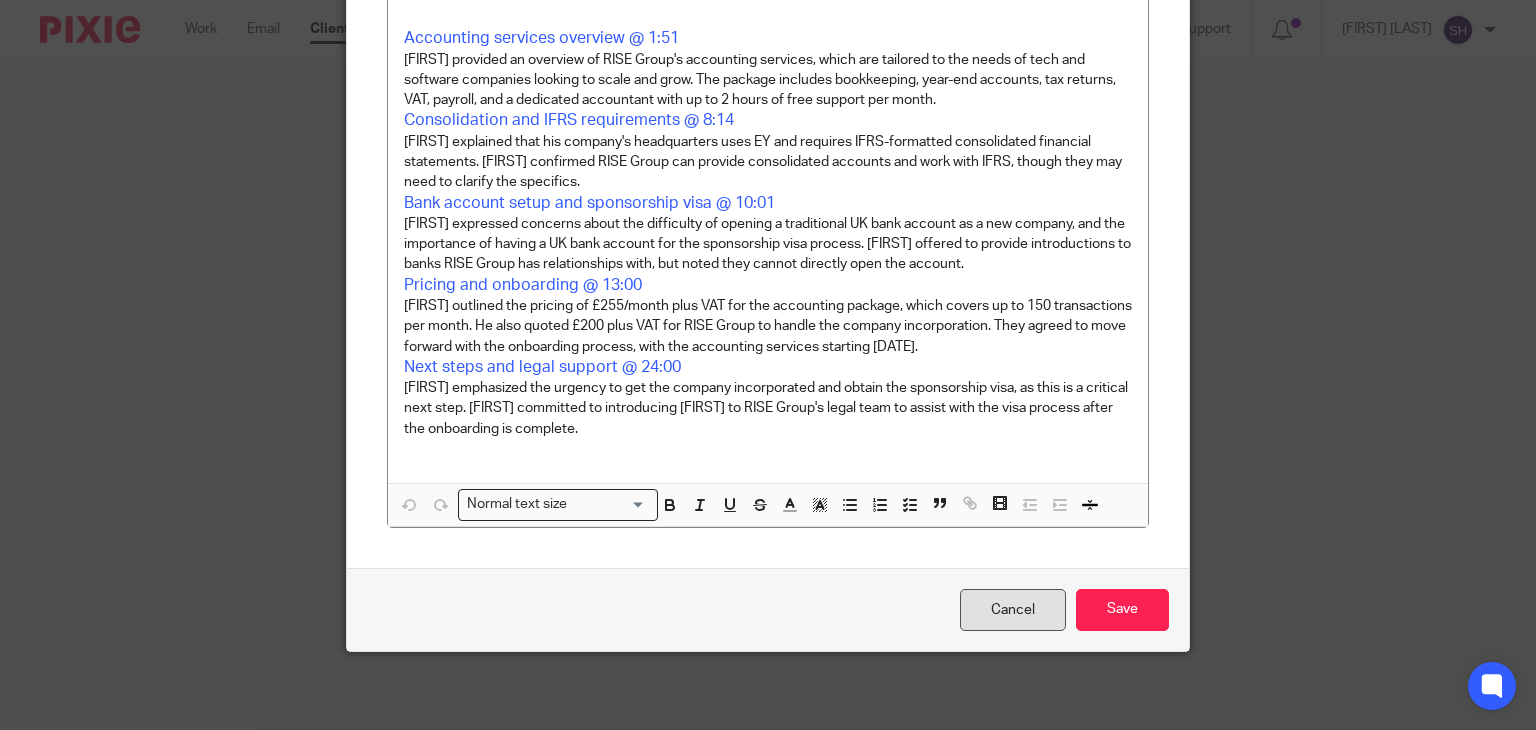 click on "Cancel" at bounding box center [1013, 610] 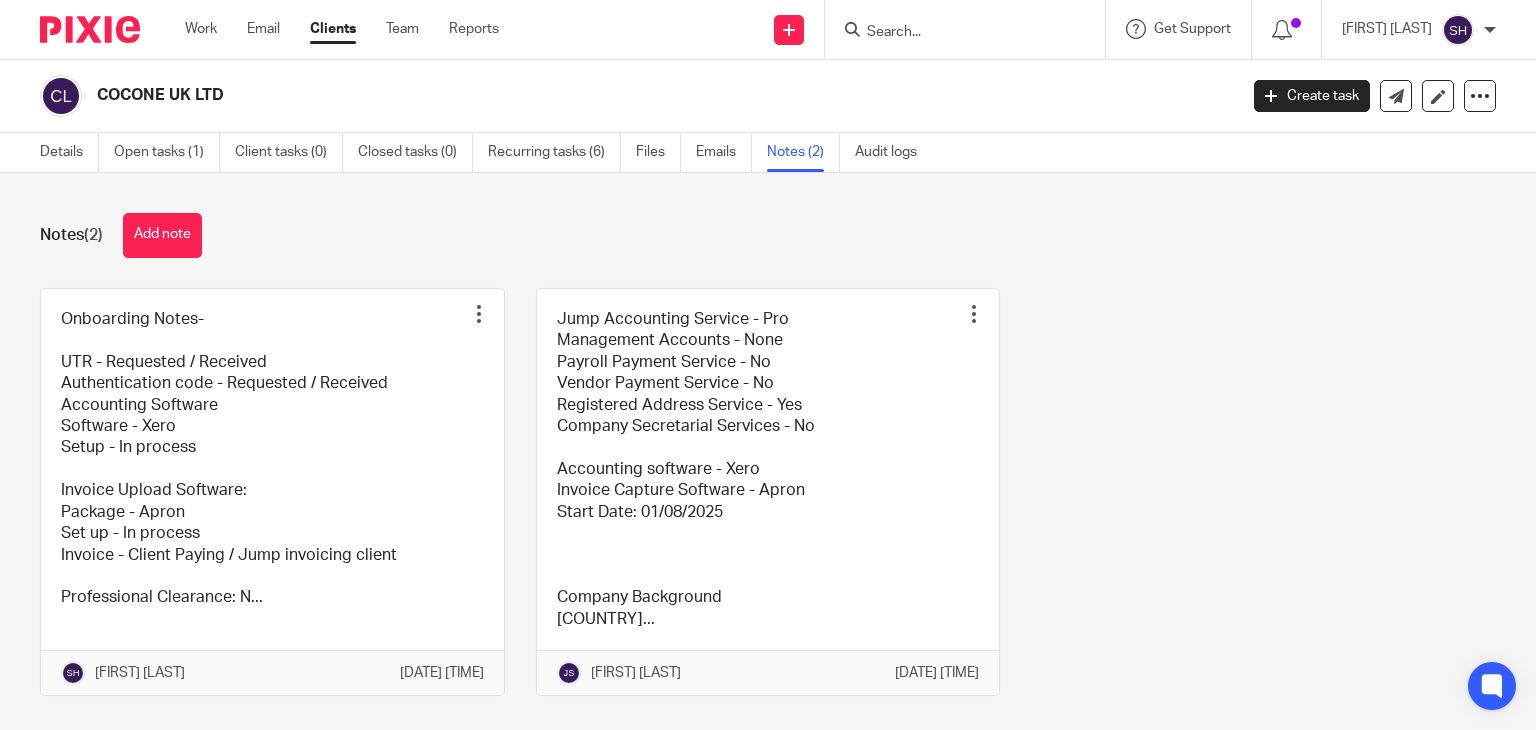 scroll, scrollTop: 0, scrollLeft: 0, axis: both 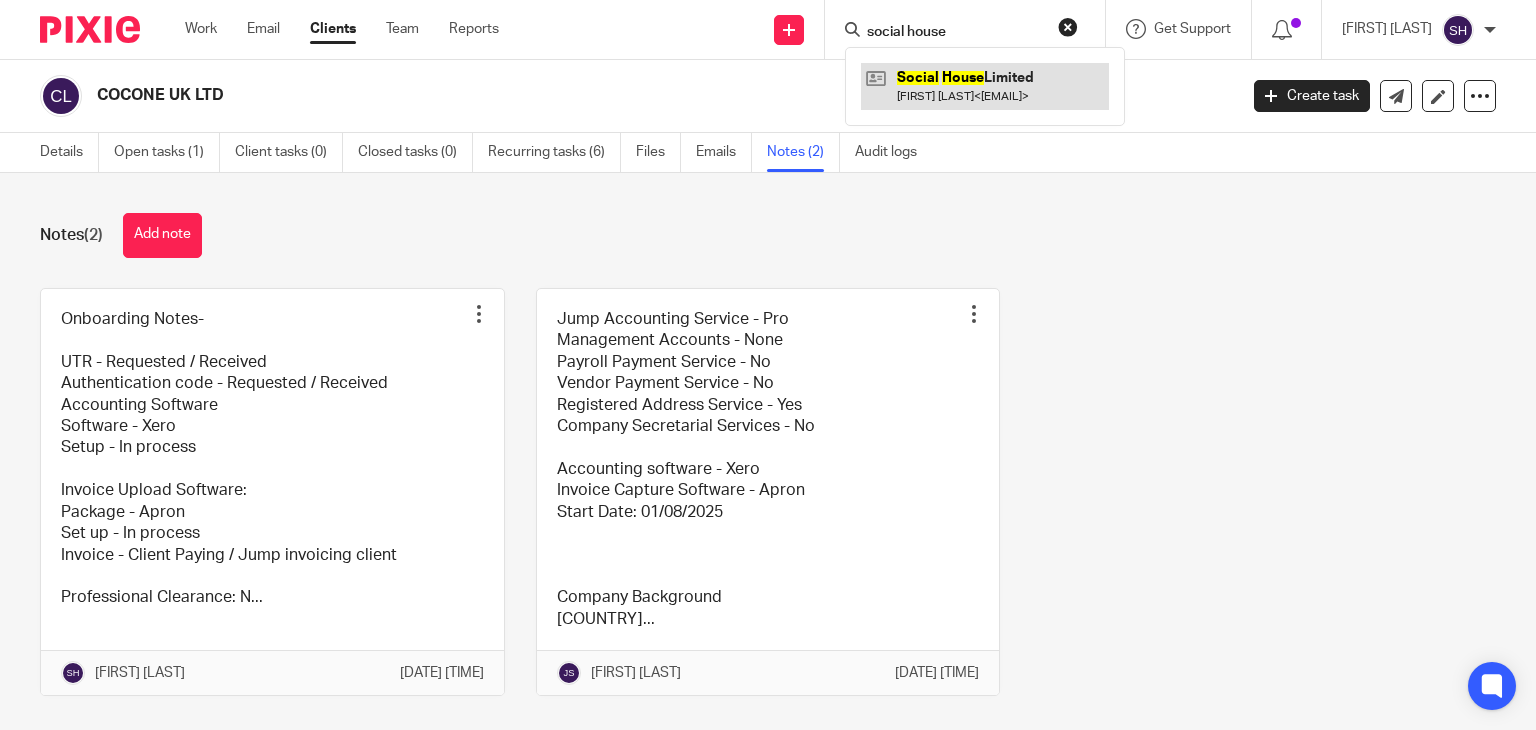 type on "social house" 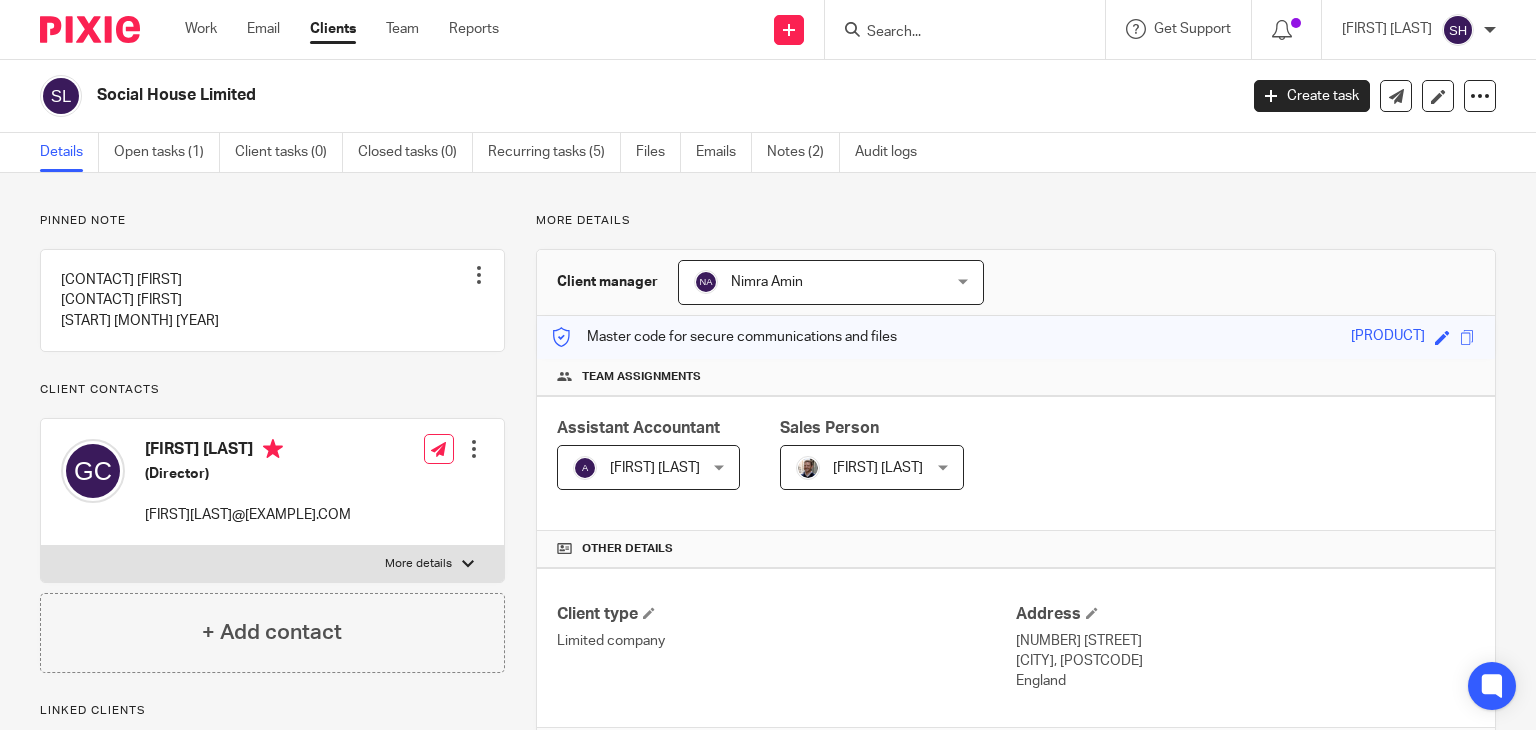 scroll, scrollTop: 0, scrollLeft: 0, axis: both 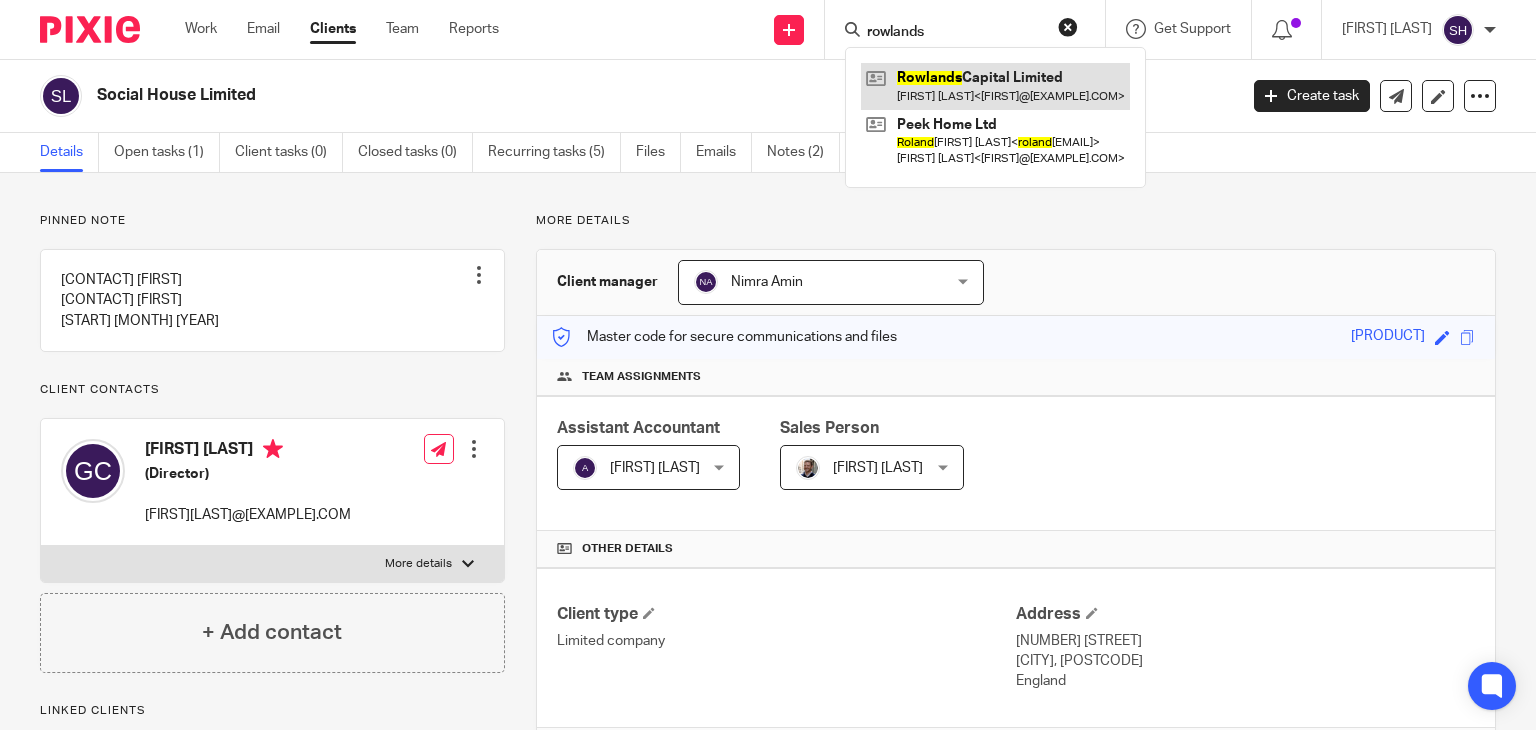 type on "rowlands" 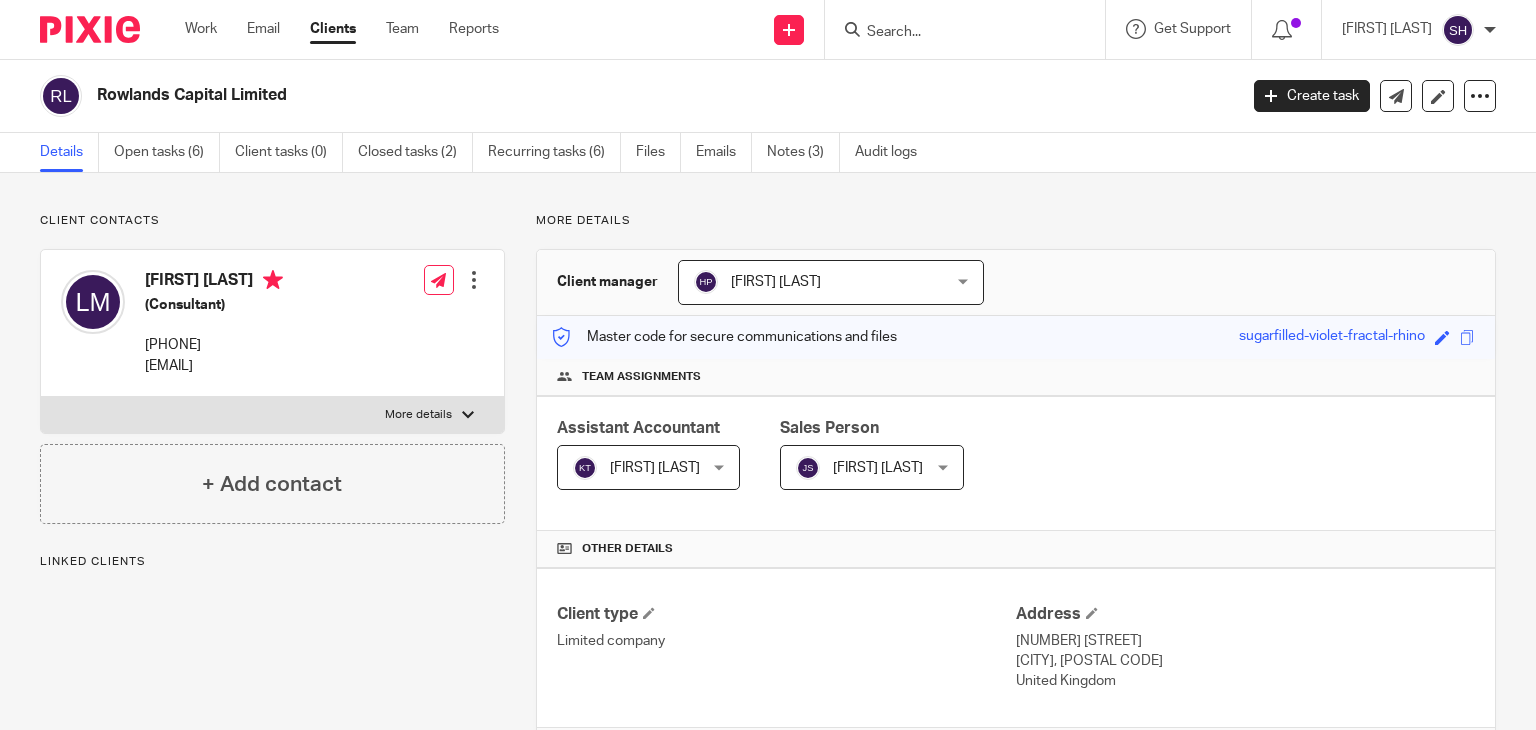 scroll, scrollTop: 0, scrollLeft: 0, axis: both 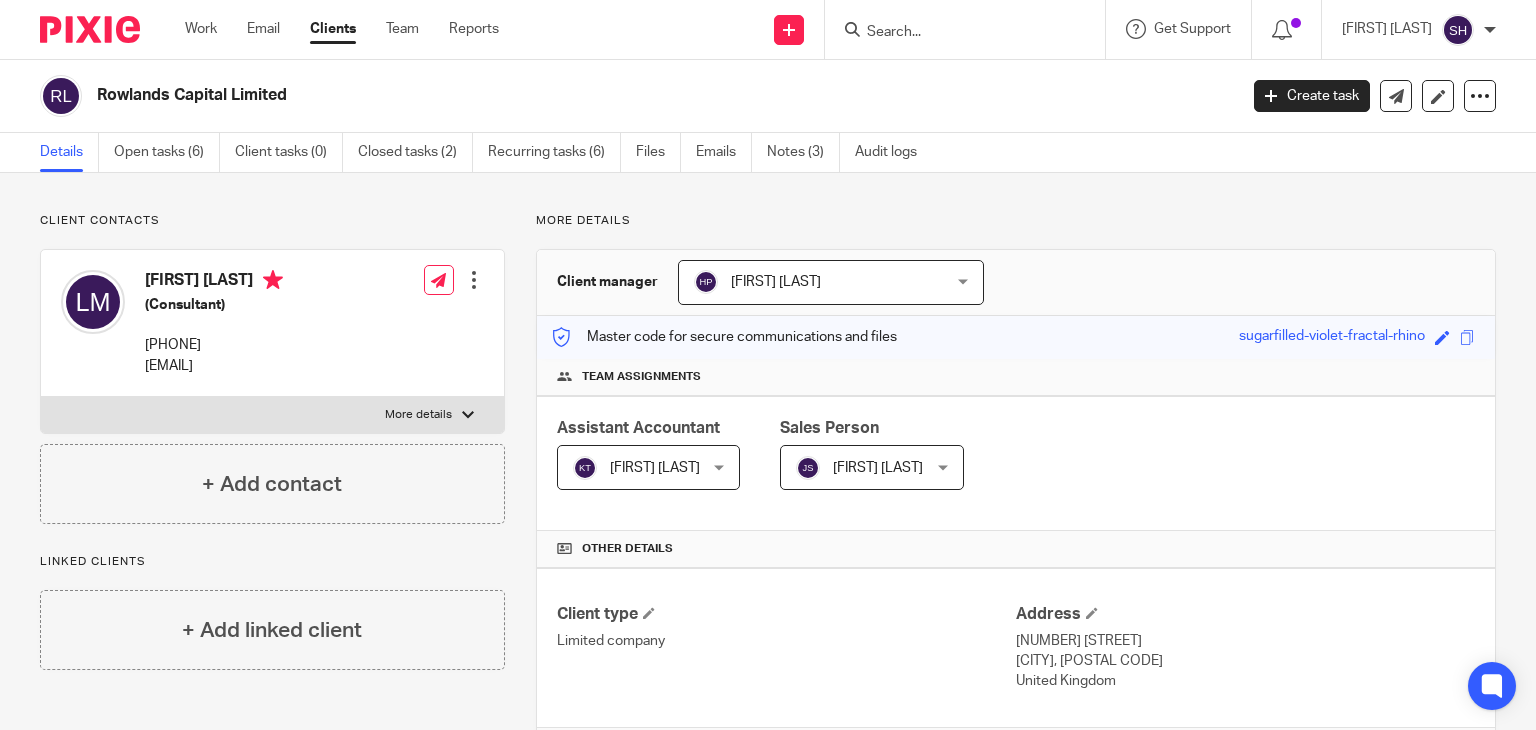click at bounding box center [955, 33] 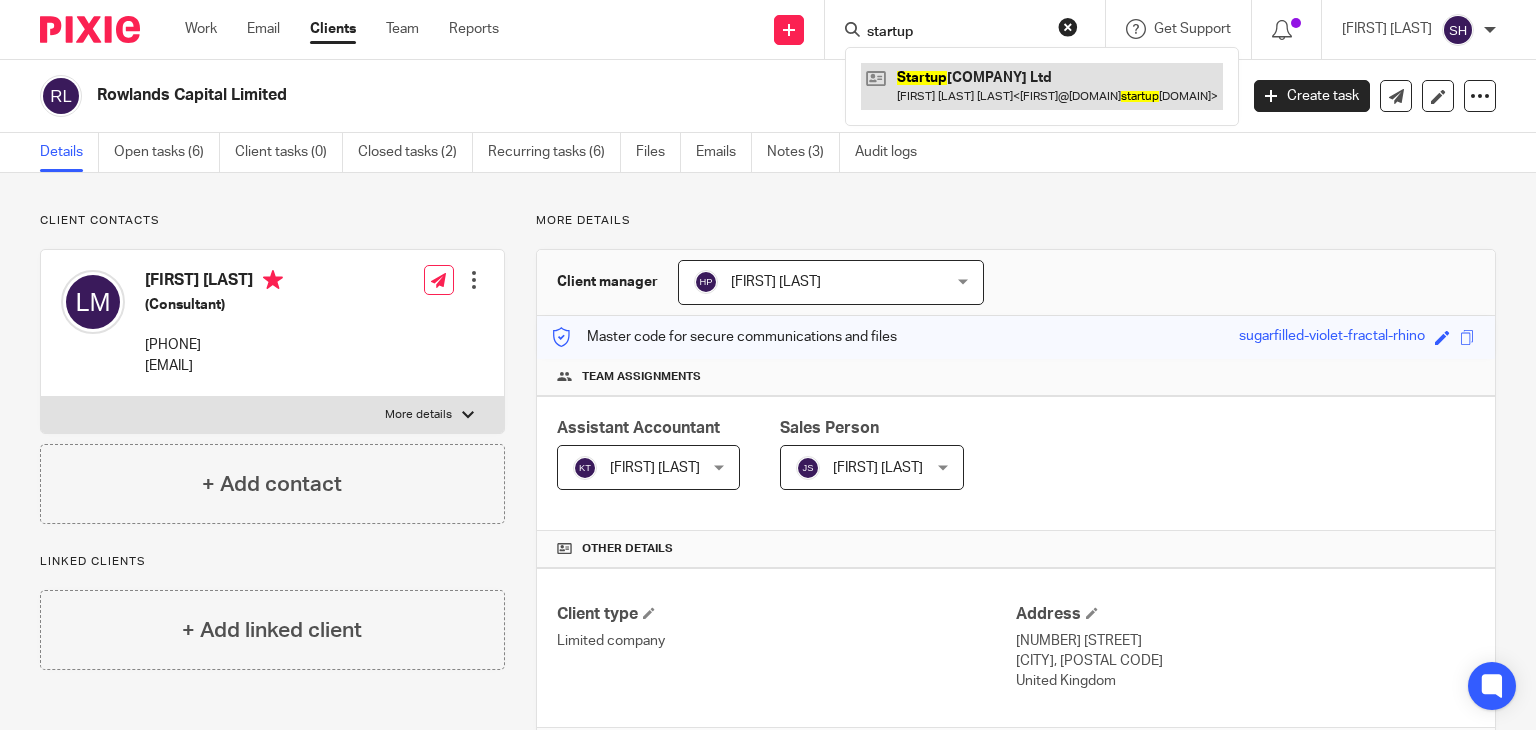type on "startup" 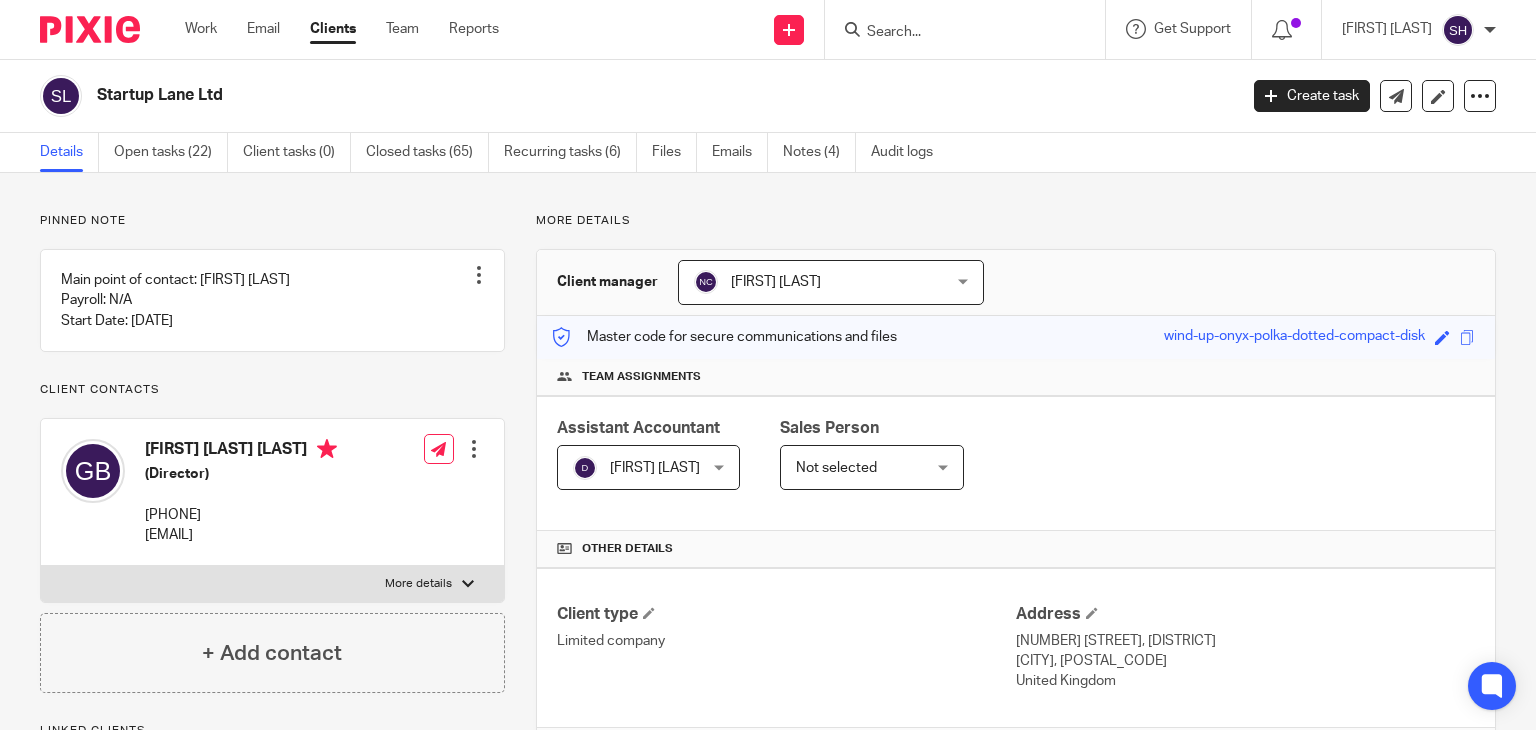 scroll, scrollTop: 0, scrollLeft: 0, axis: both 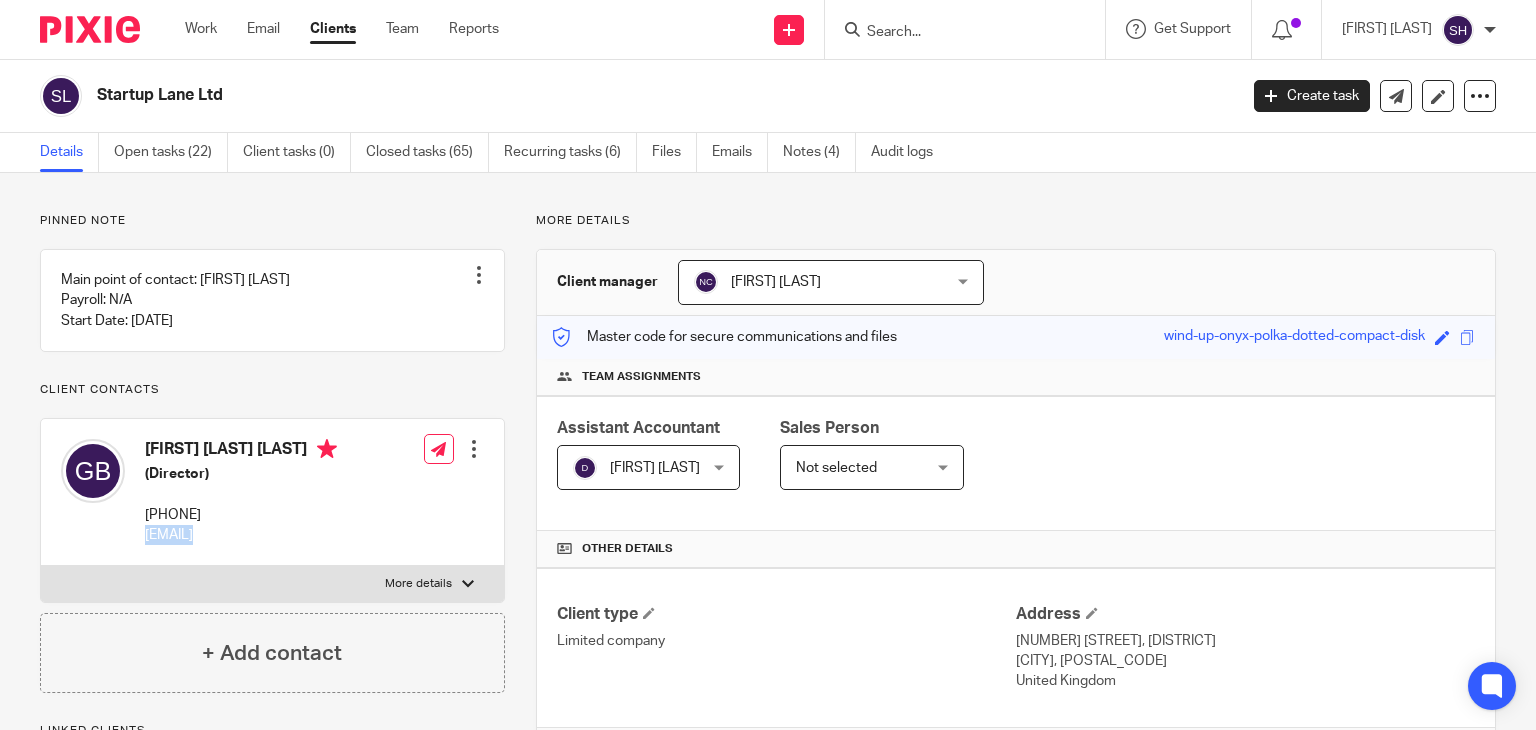 click on "[EMAIL]" at bounding box center (241, 535) 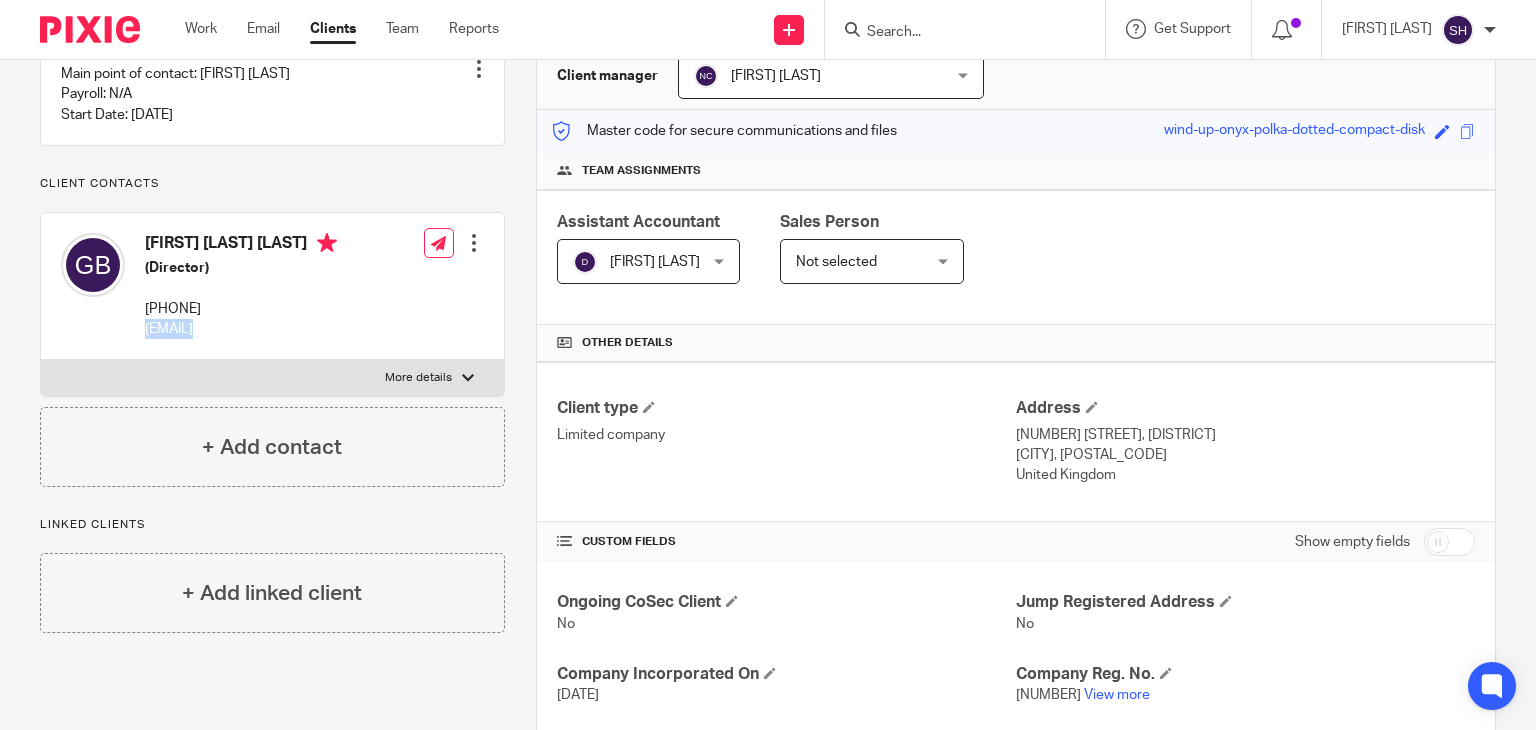 scroll, scrollTop: 207, scrollLeft: 0, axis: vertical 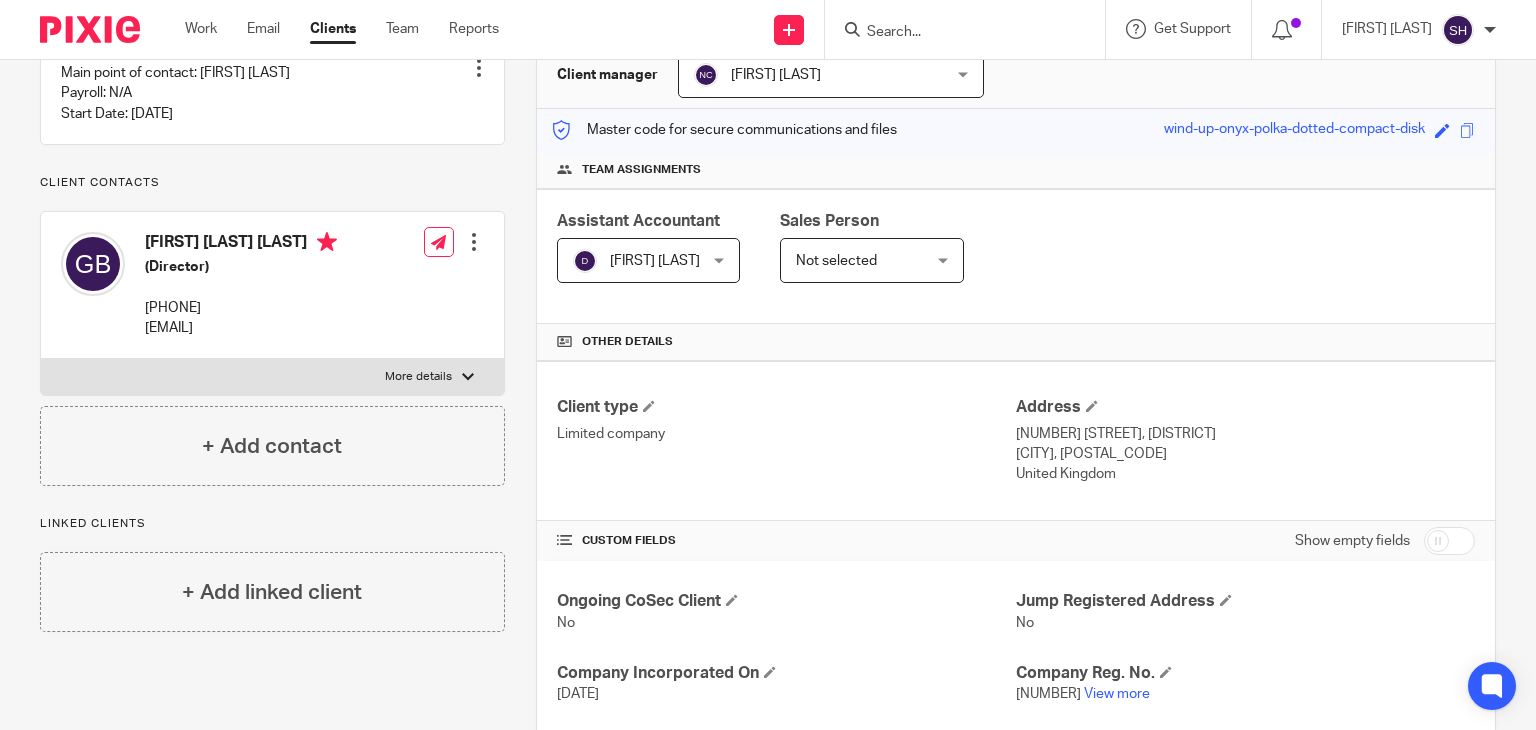 click at bounding box center [955, 33] 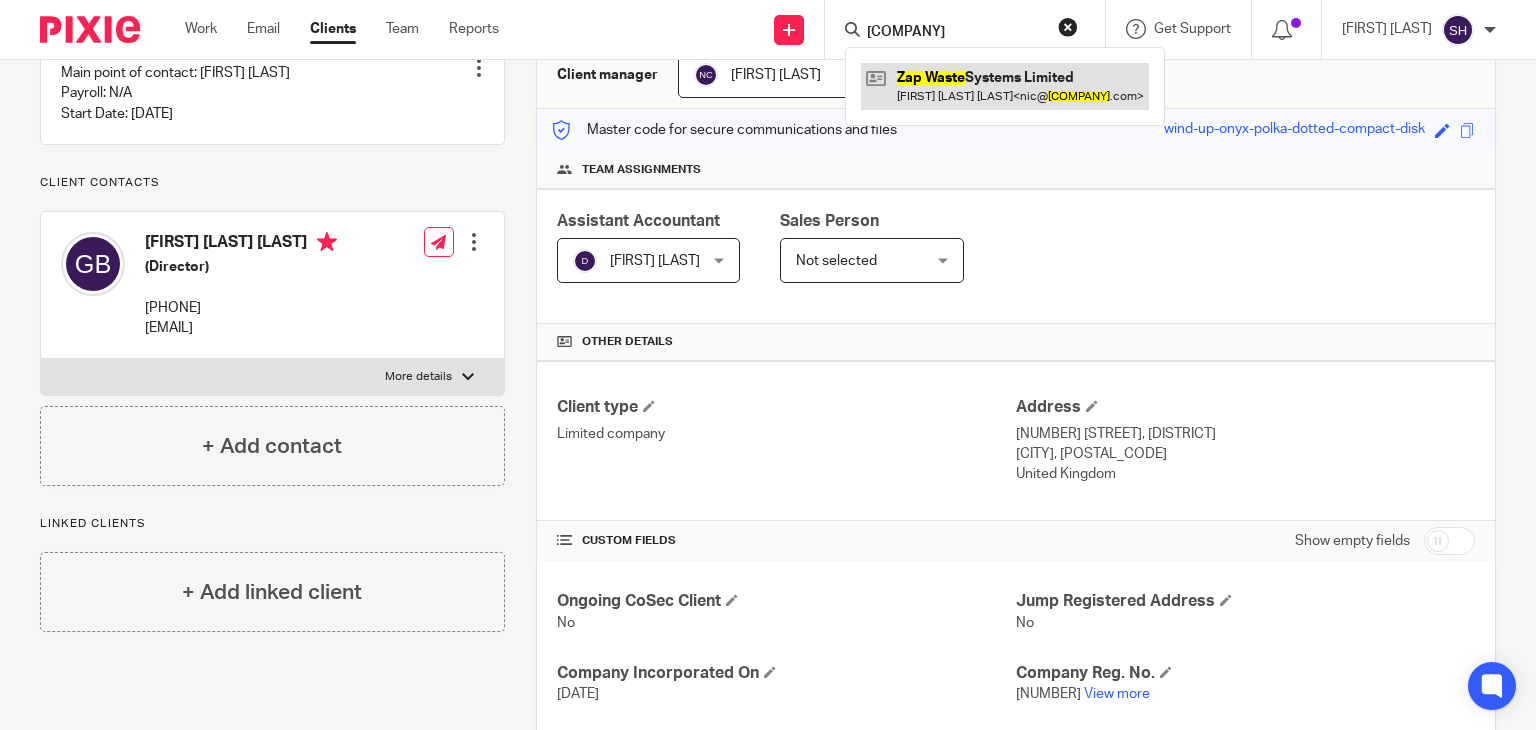 type on "[COMPANY]" 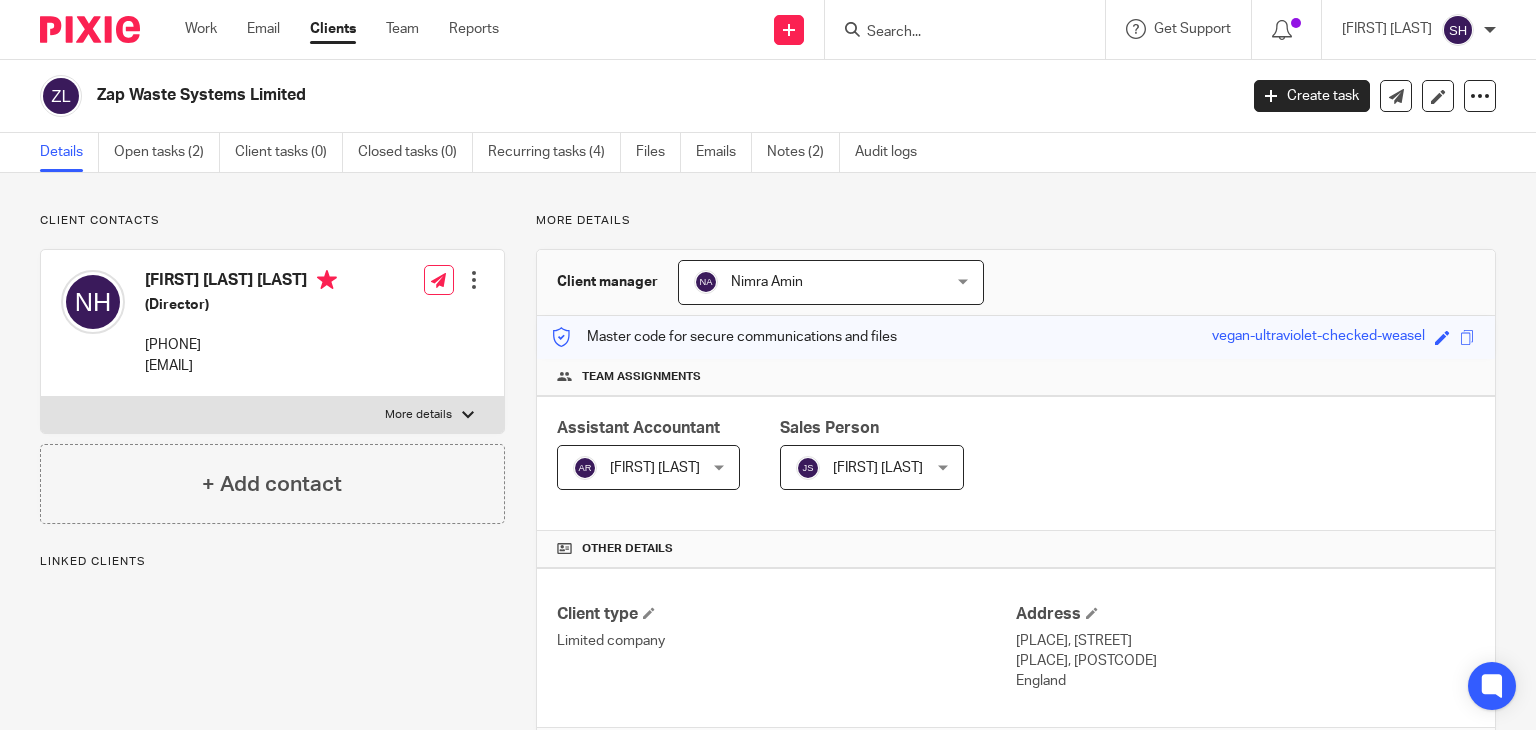 scroll, scrollTop: 0, scrollLeft: 0, axis: both 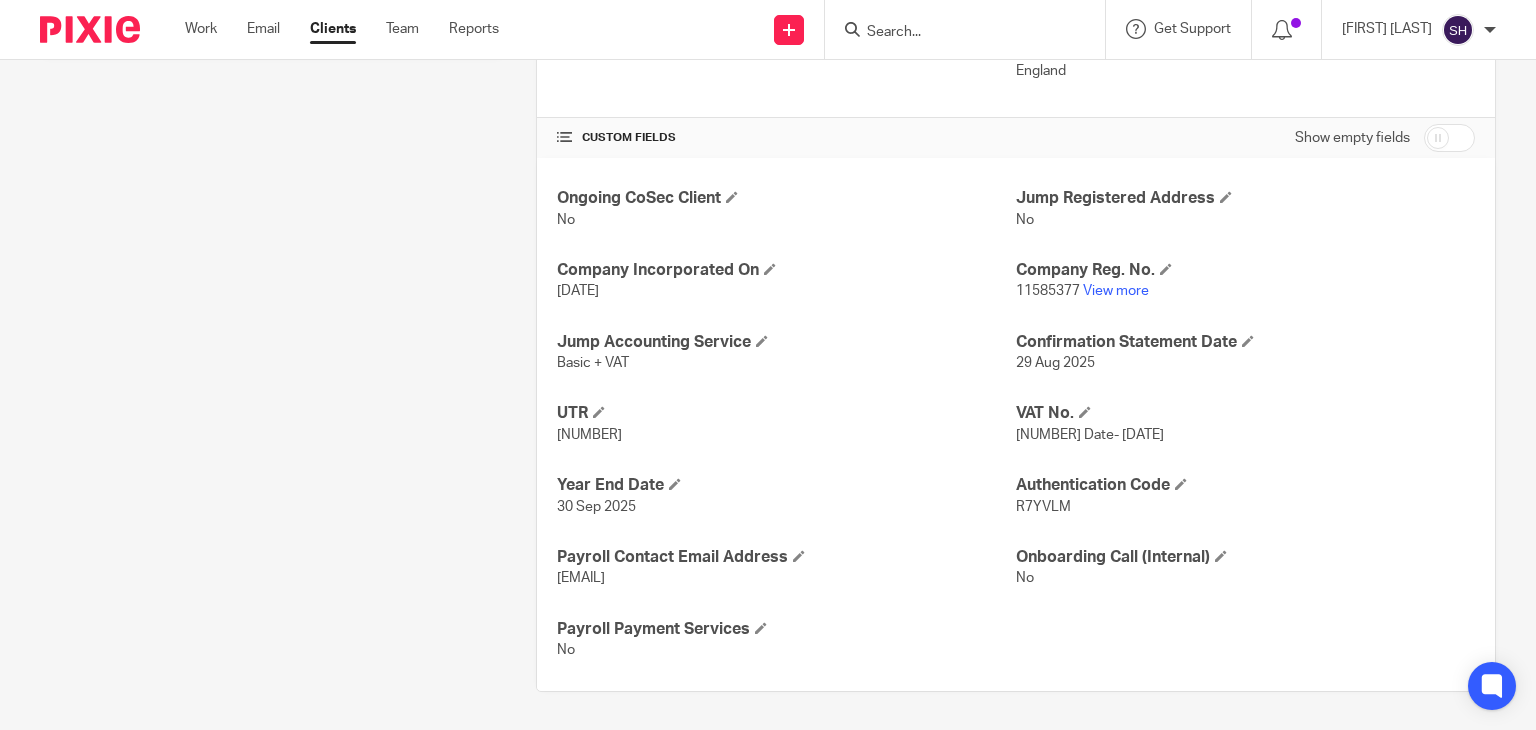 click on "[NUMBER]" at bounding box center [589, 435] 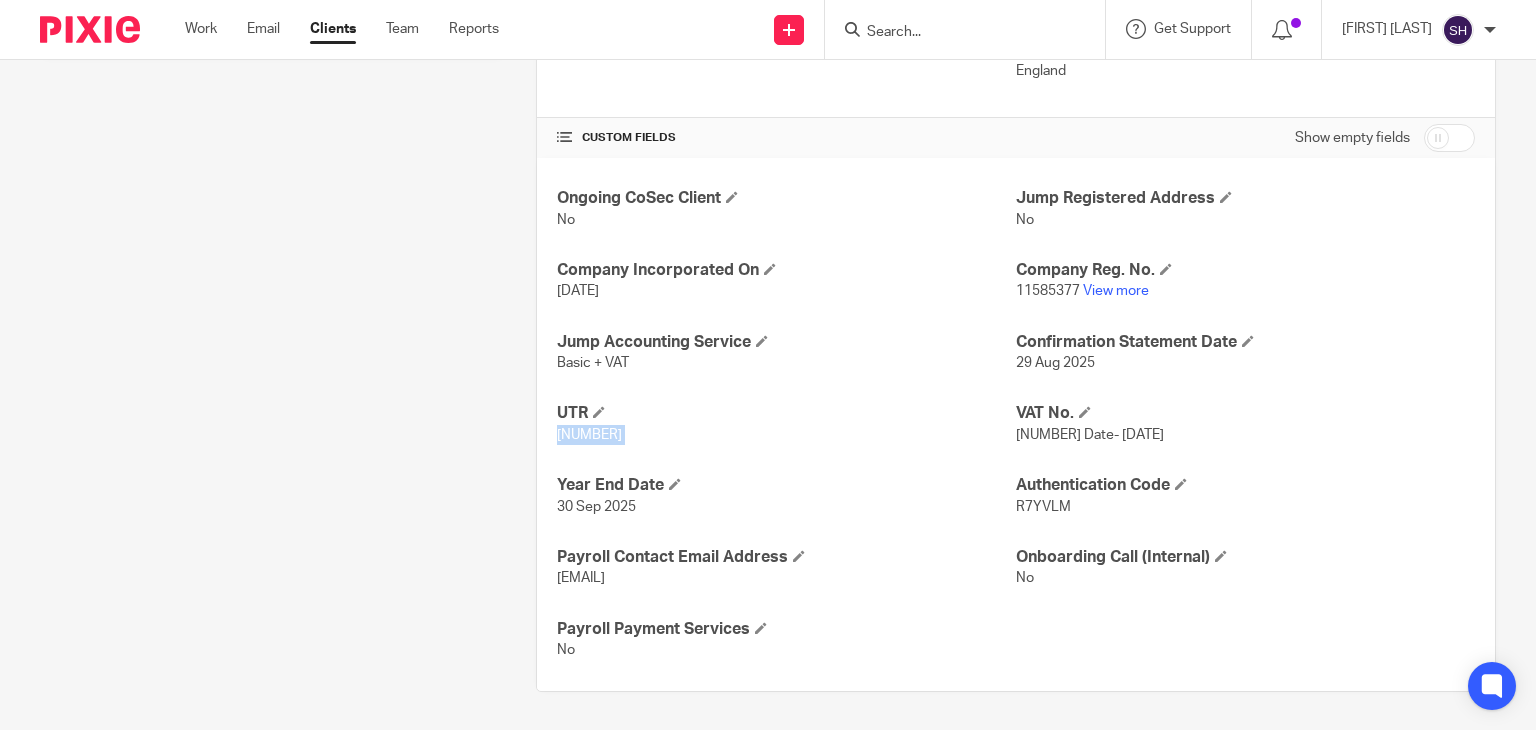 click on "[NUMBER]" at bounding box center (589, 435) 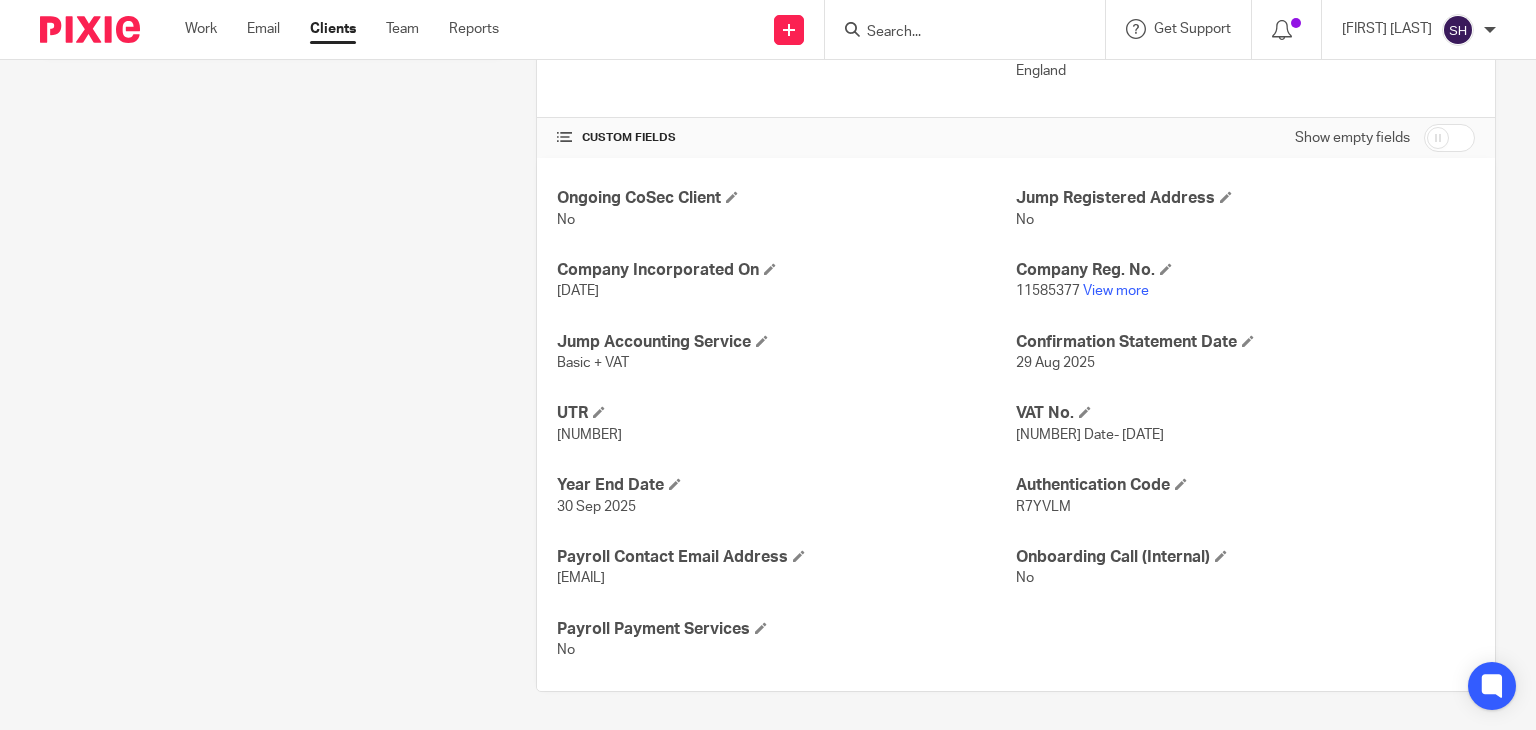 click on "11585377" at bounding box center [1048, 291] 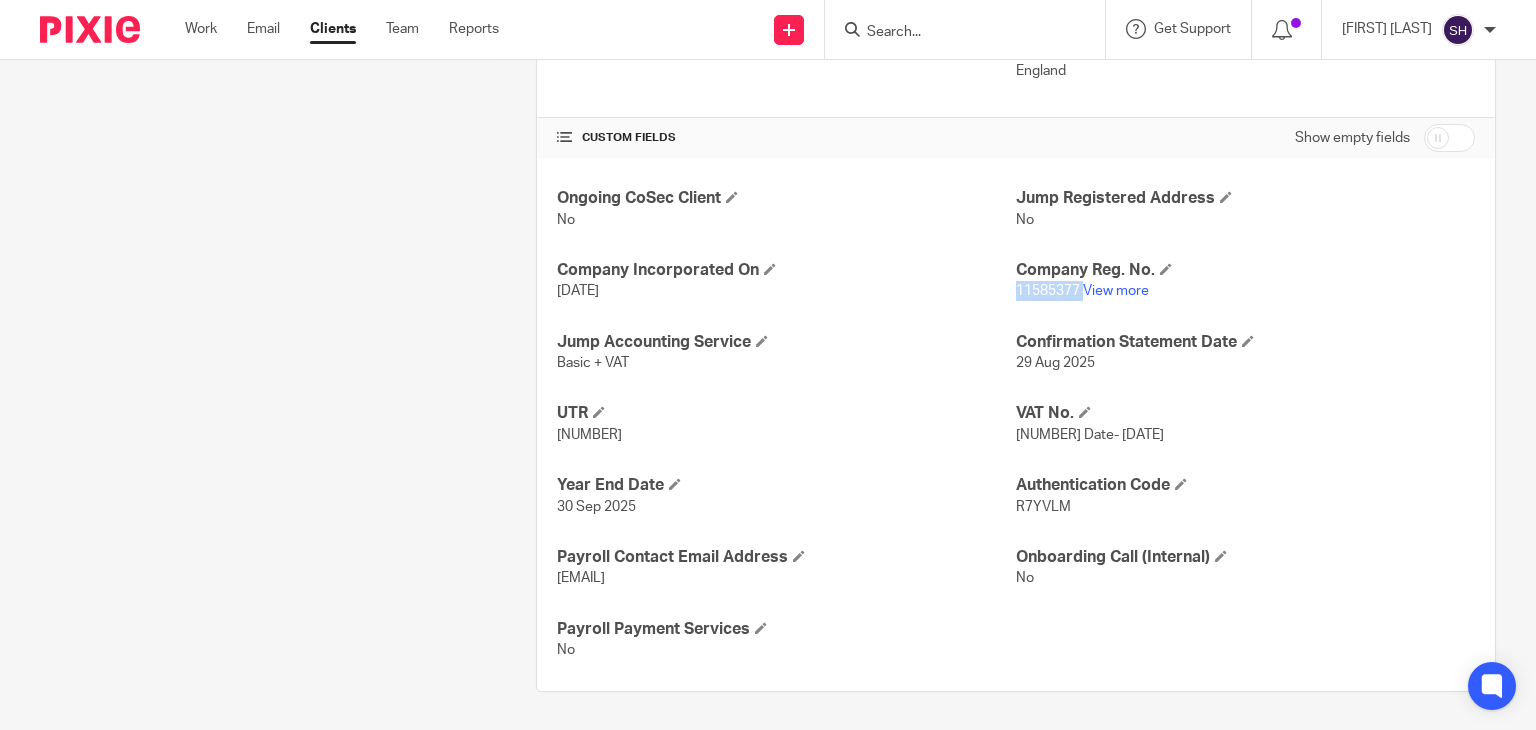 click on "11585377" at bounding box center [1048, 291] 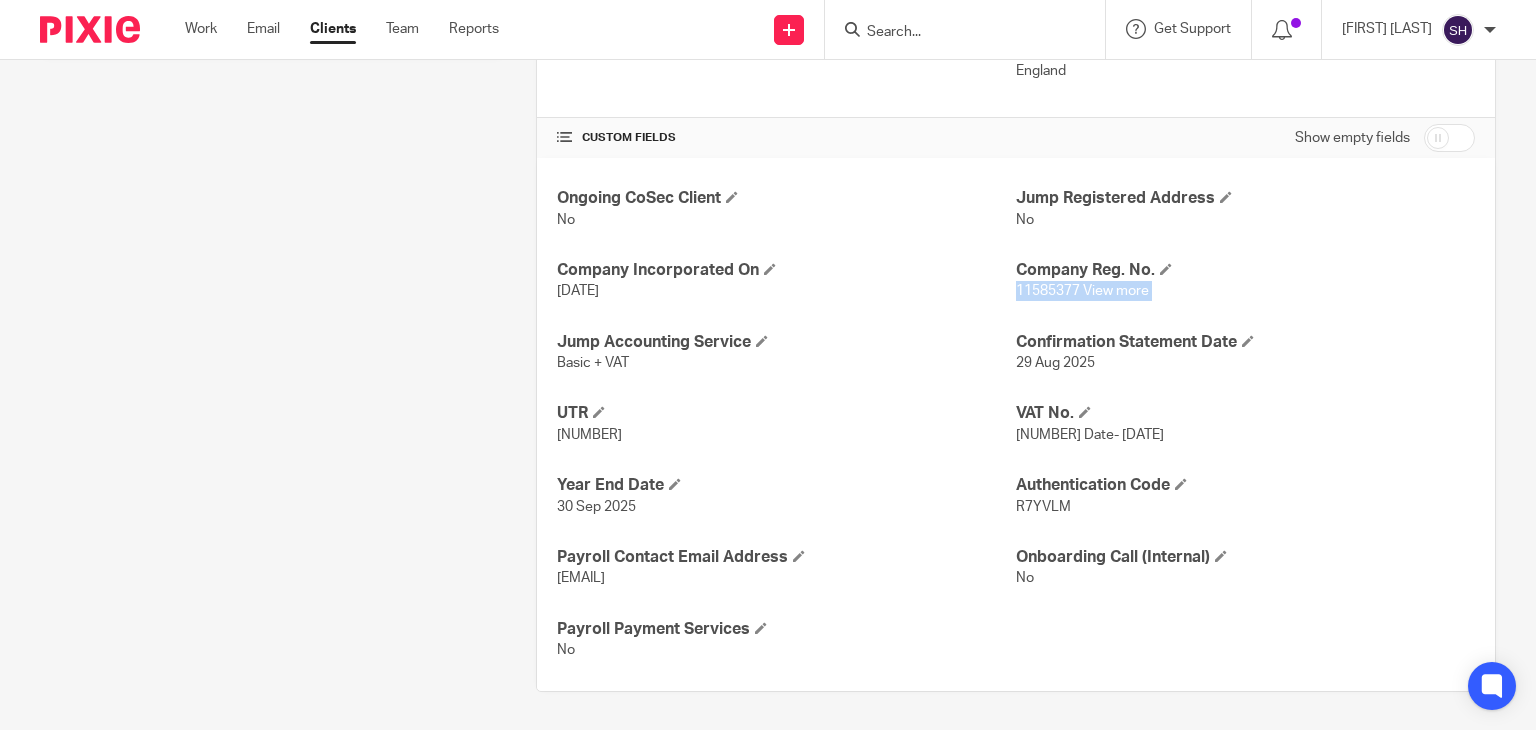 click on "11585377" at bounding box center [1048, 291] 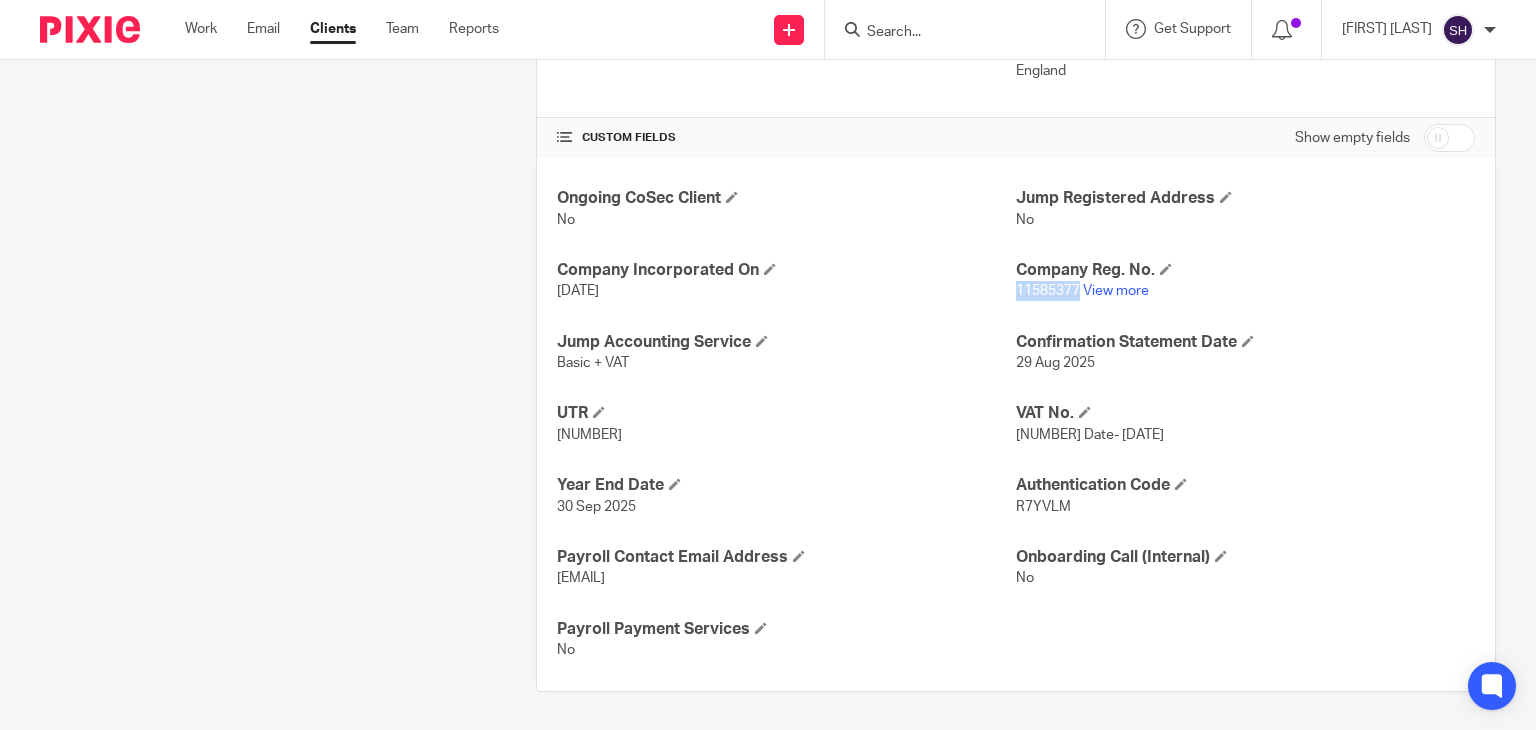 drag, startPoint x: 1006, startPoint y: 289, endPoint x: 1068, endPoint y: 289, distance: 62 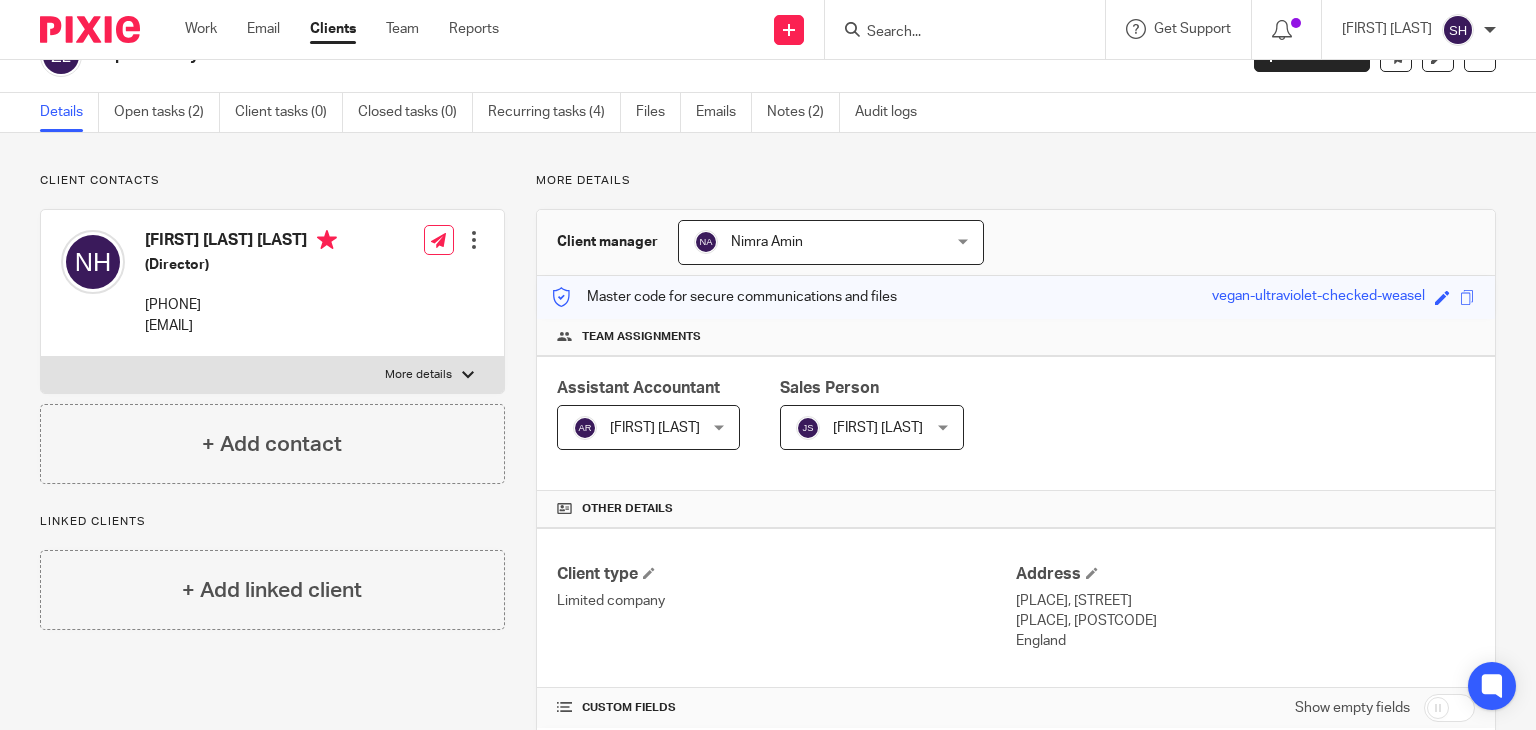 scroll, scrollTop: 0, scrollLeft: 0, axis: both 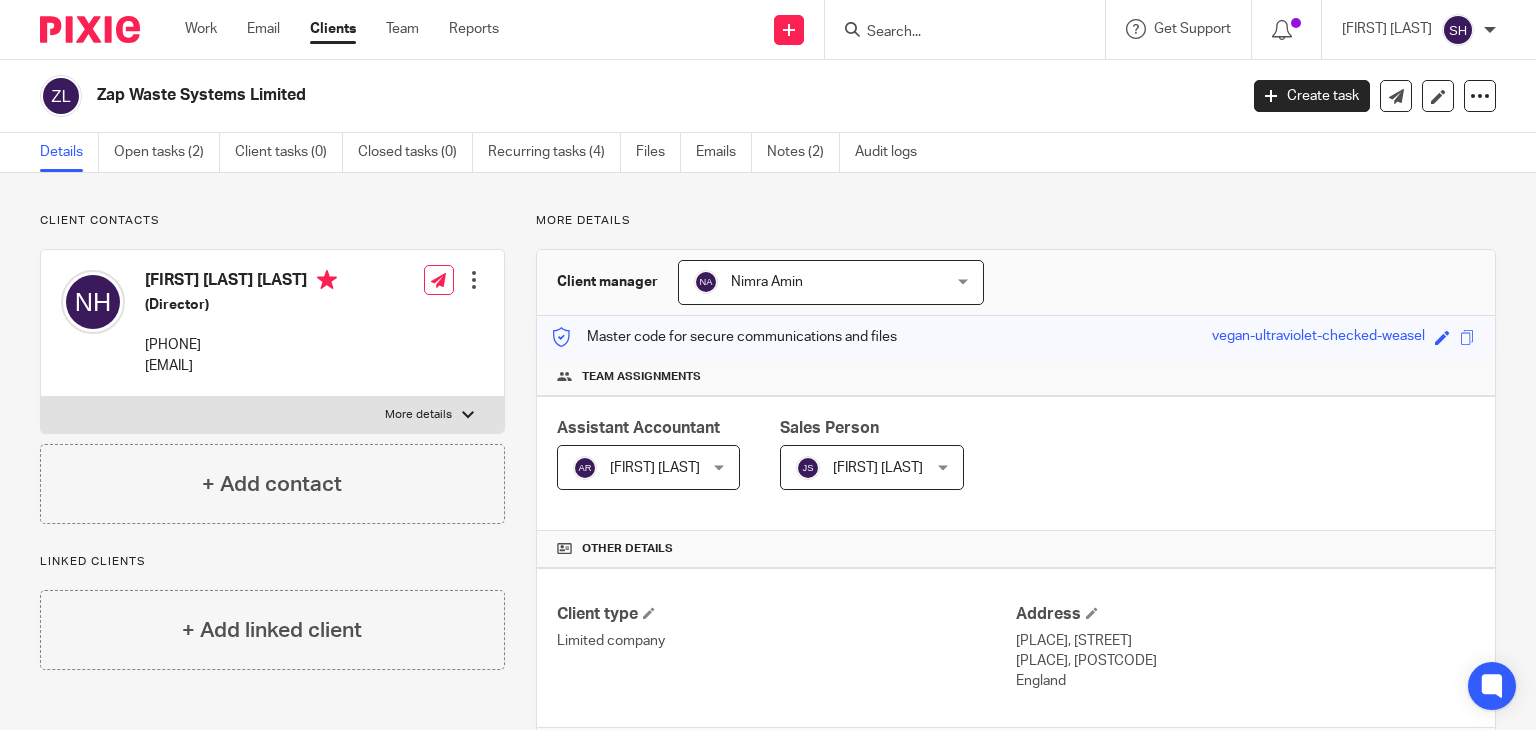 click on "Zap Waste Systems Limited" at bounding box center [548, 95] 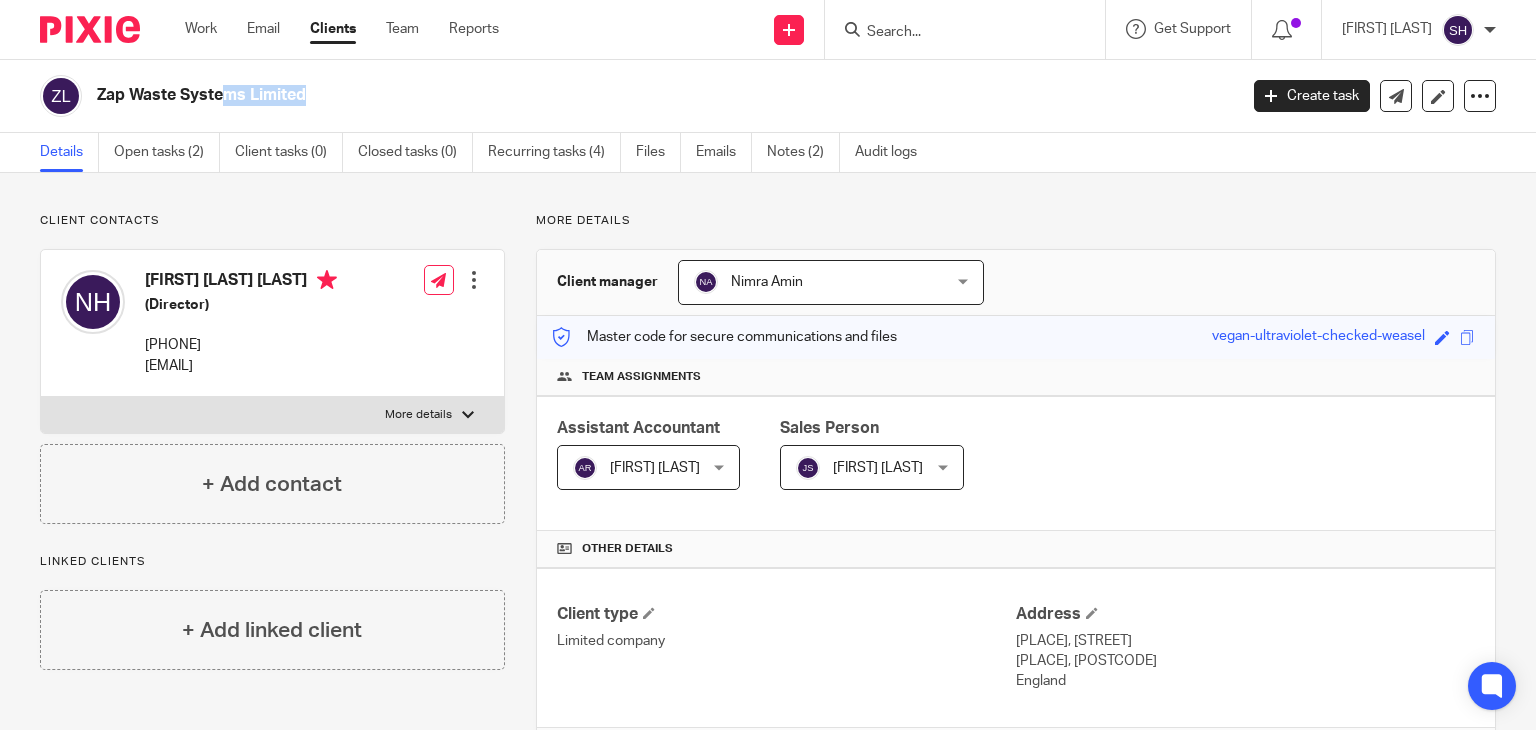 click on "Zap Waste Systems Limited" at bounding box center (548, 95) 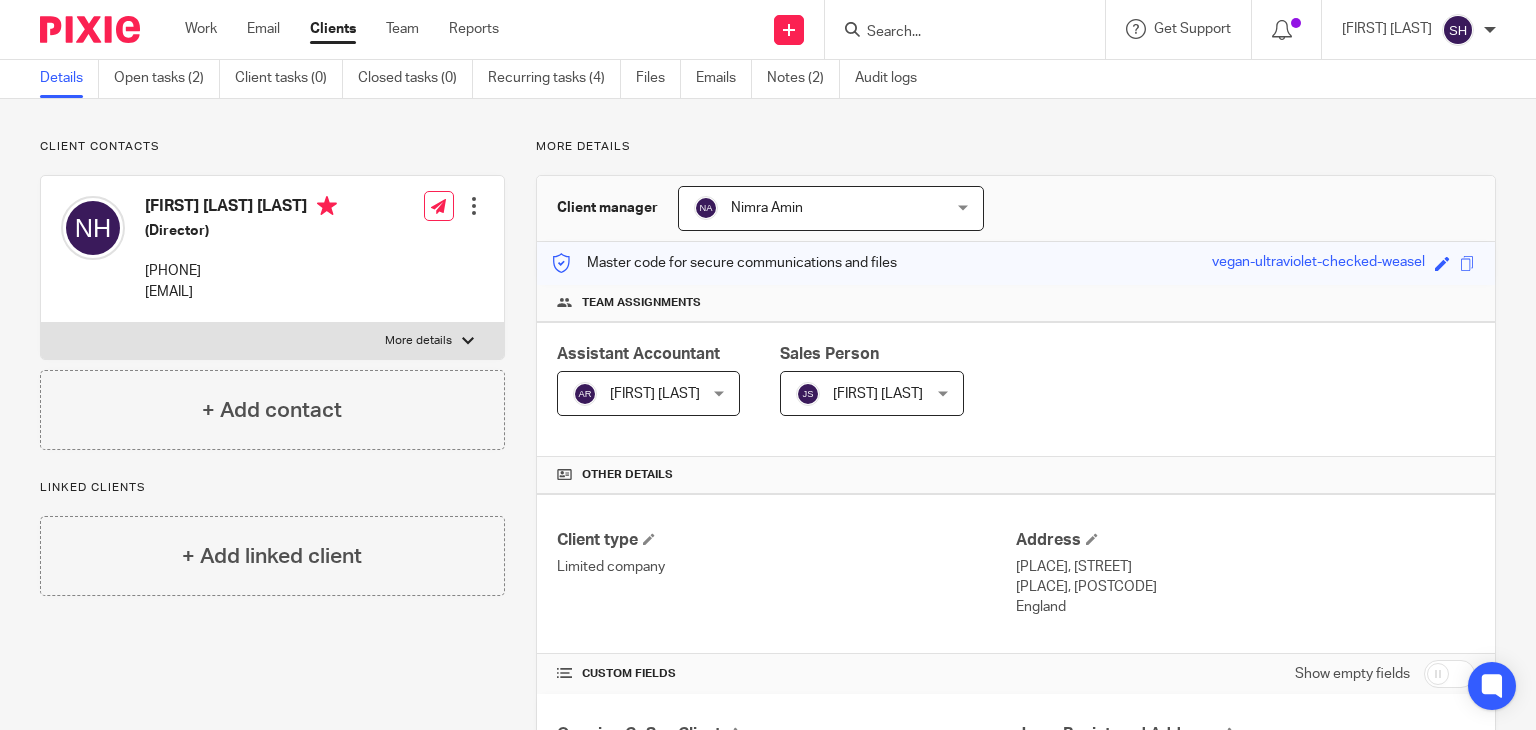 scroll, scrollTop: 0, scrollLeft: 0, axis: both 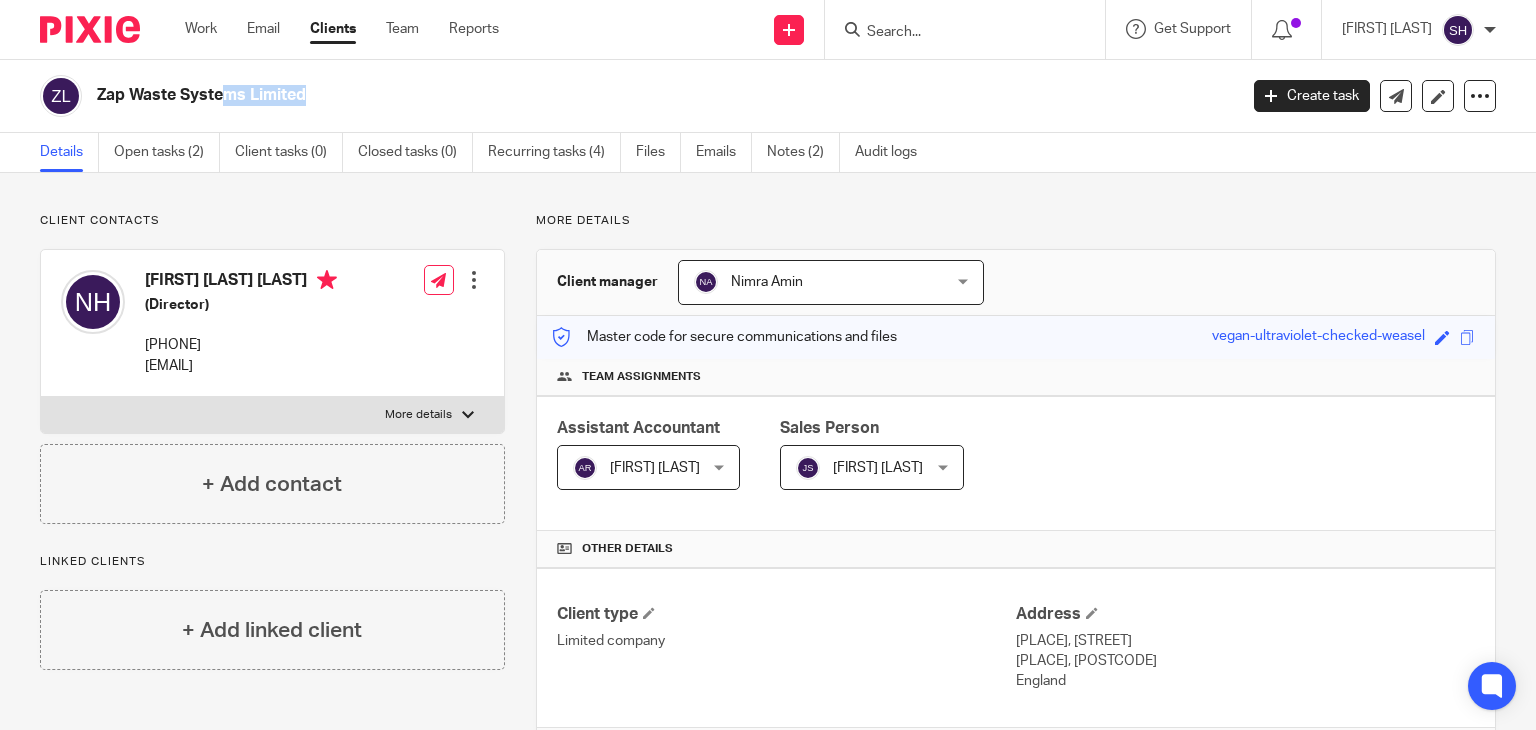 click on "Details
Open tasks (2)
Client tasks (0)
Closed tasks (0)
Recurring tasks (4)
Files
Emails
Notes (2)
Audit logs" at bounding box center [768, 153] 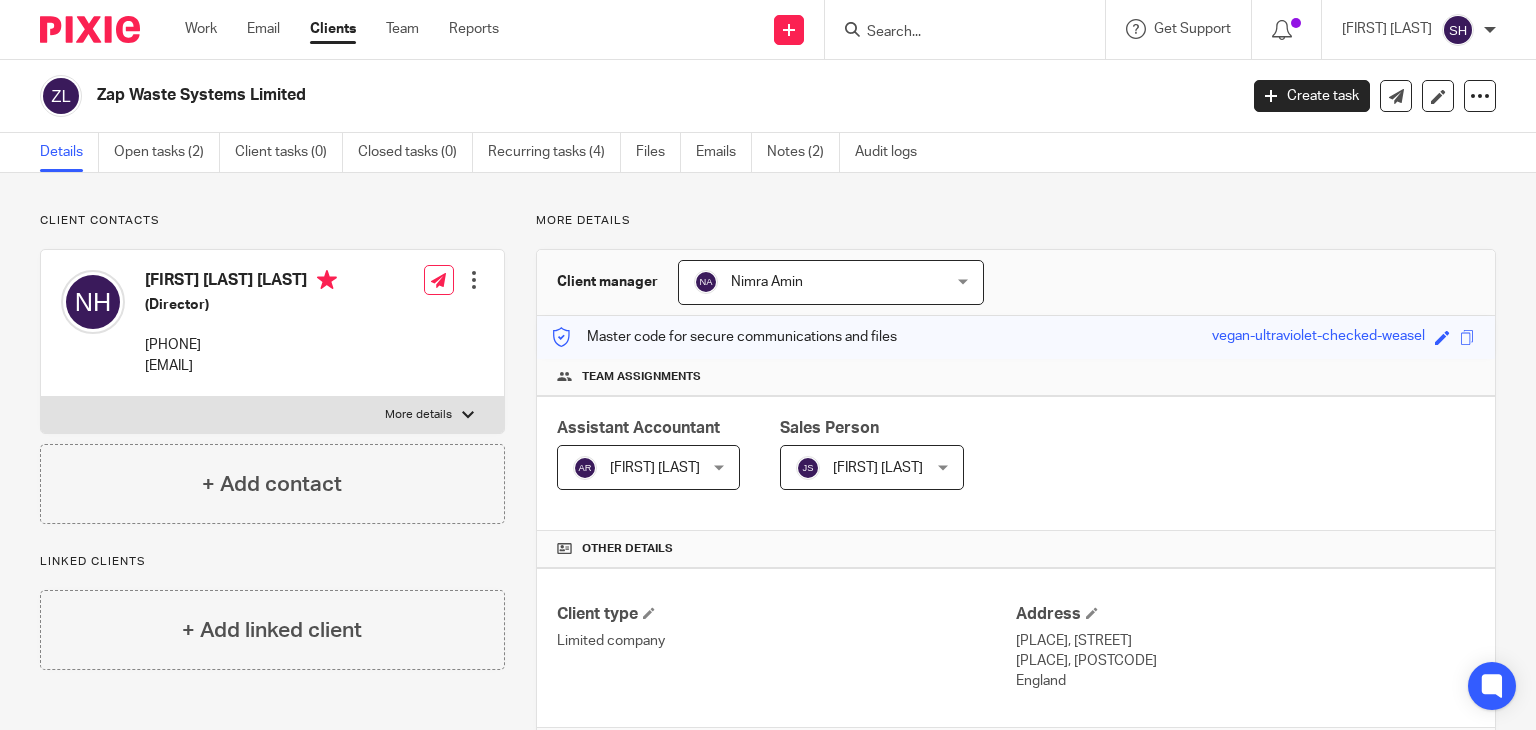click on "Client contacts
[FIRST] [LAST] [LAST]
(Director)
[PHONE]
[EMAIL]
Edit contact
Create client from contact
Export data
Delete contact
More details" at bounding box center (768, 757) 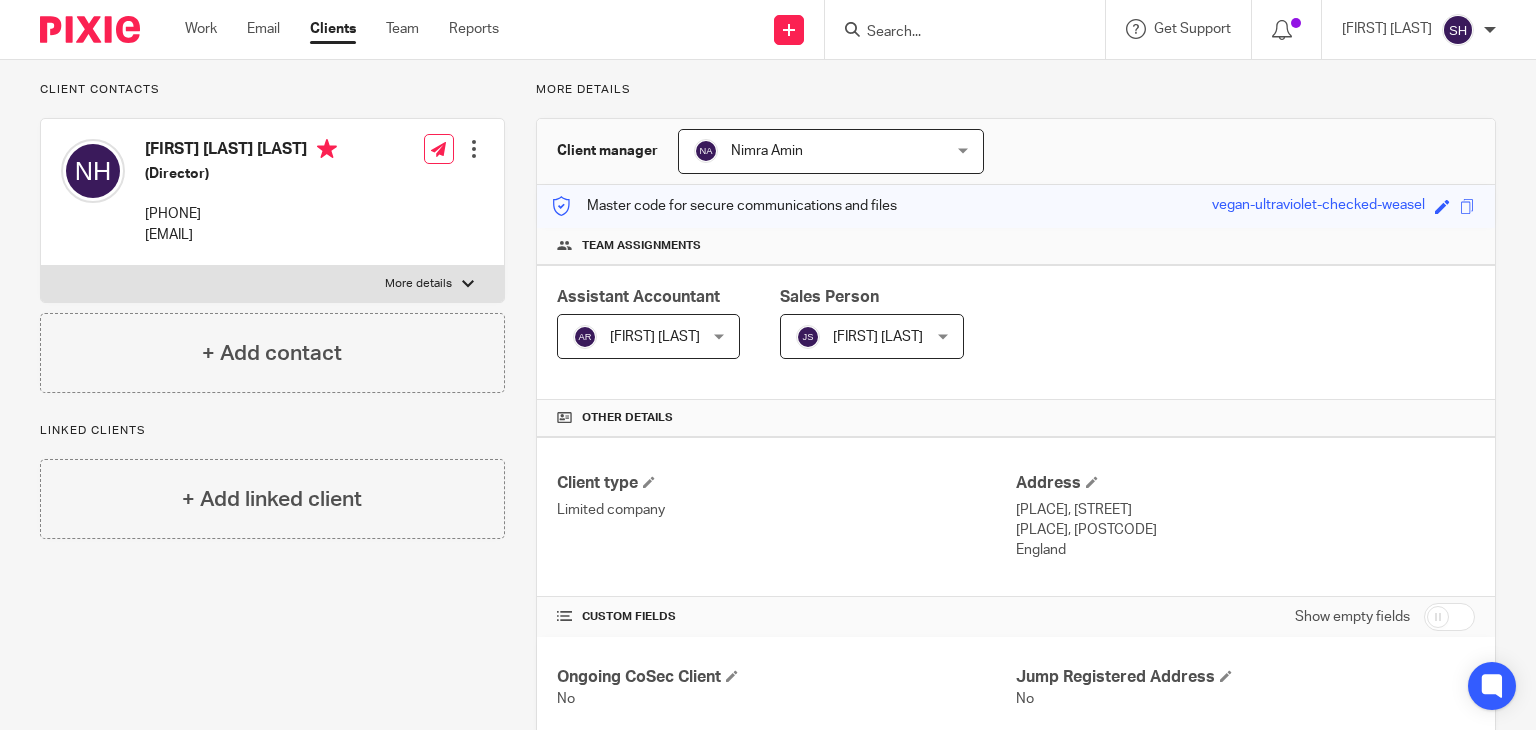 scroll, scrollTop: 0, scrollLeft: 0, axis: both 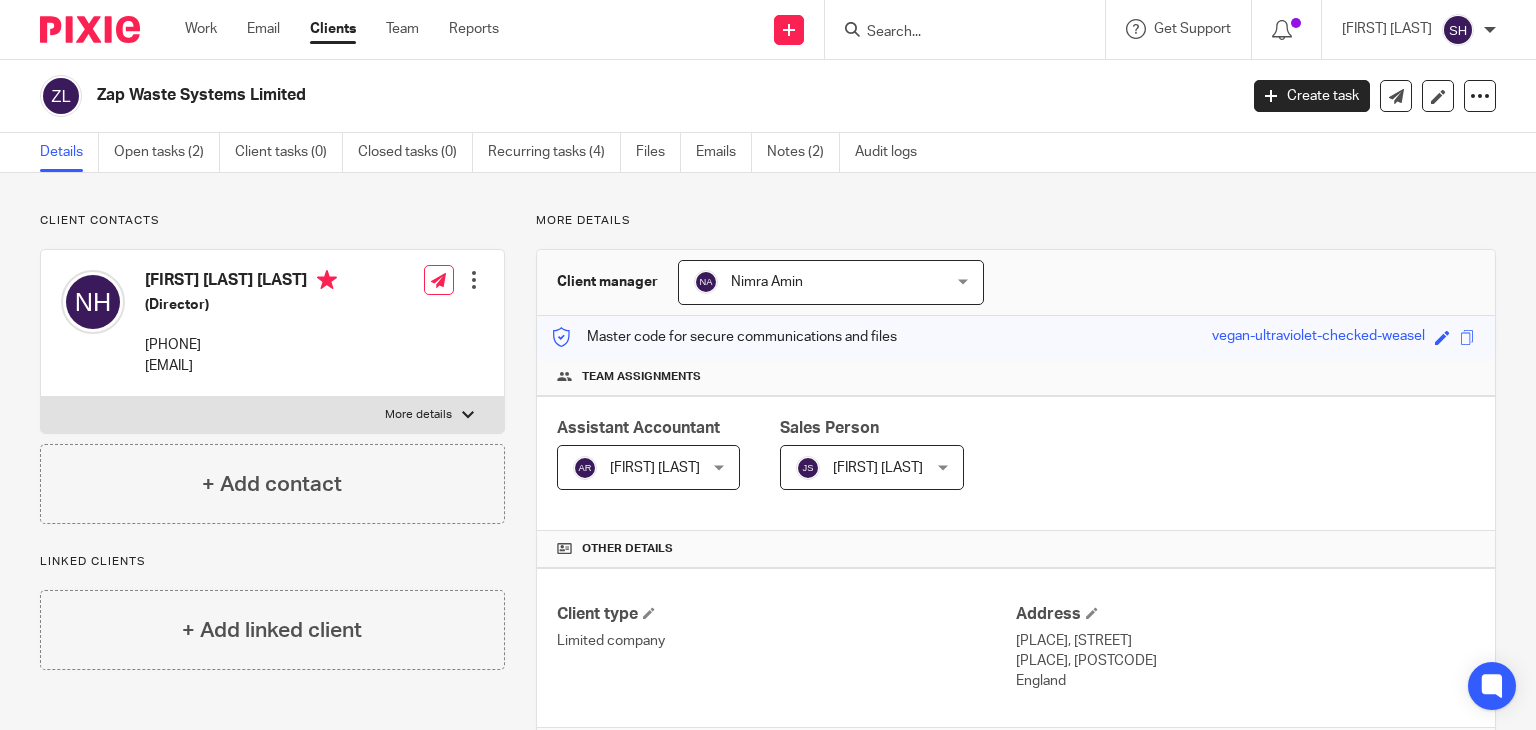 click on "More details" at bounding box center [1016, 221] 